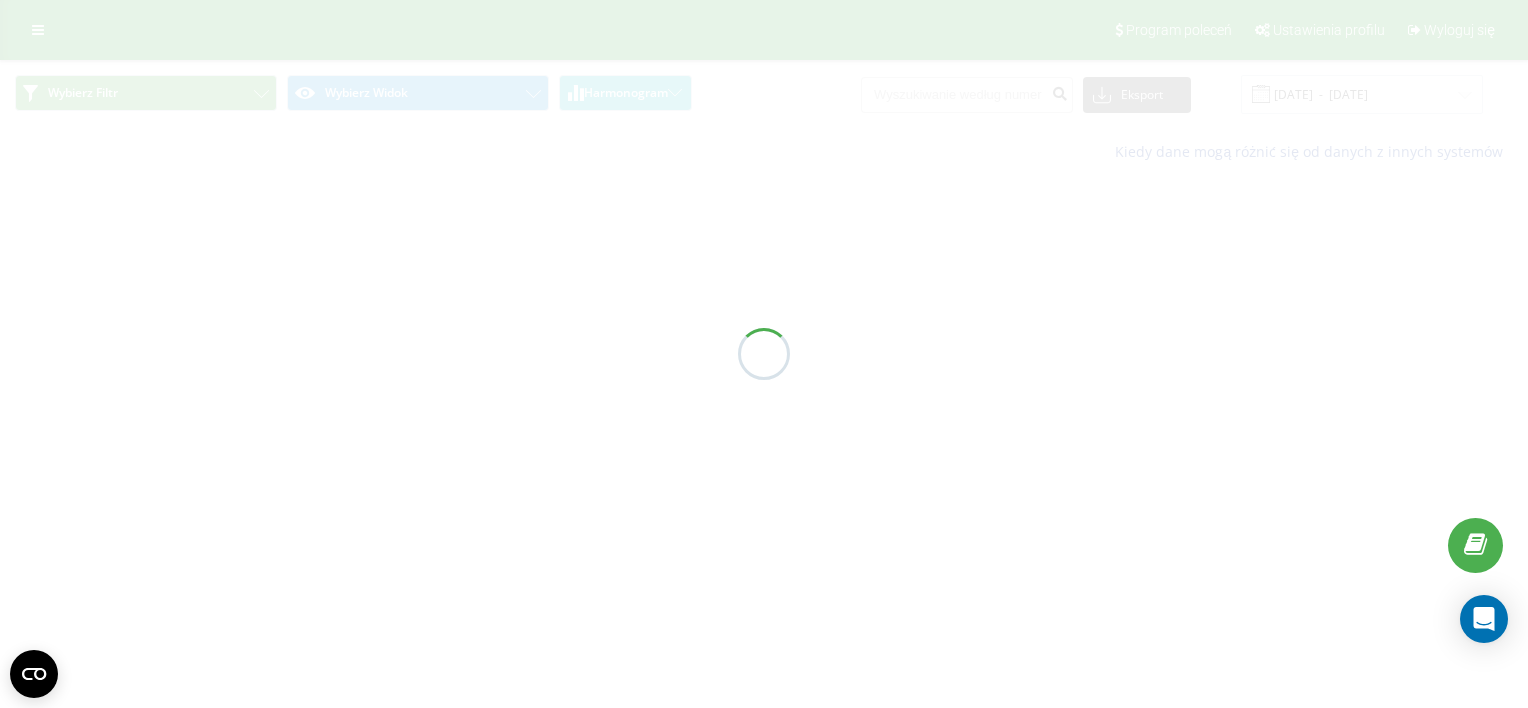 scroll, scrollTop: 0, scrollLeft: 0, axis: both 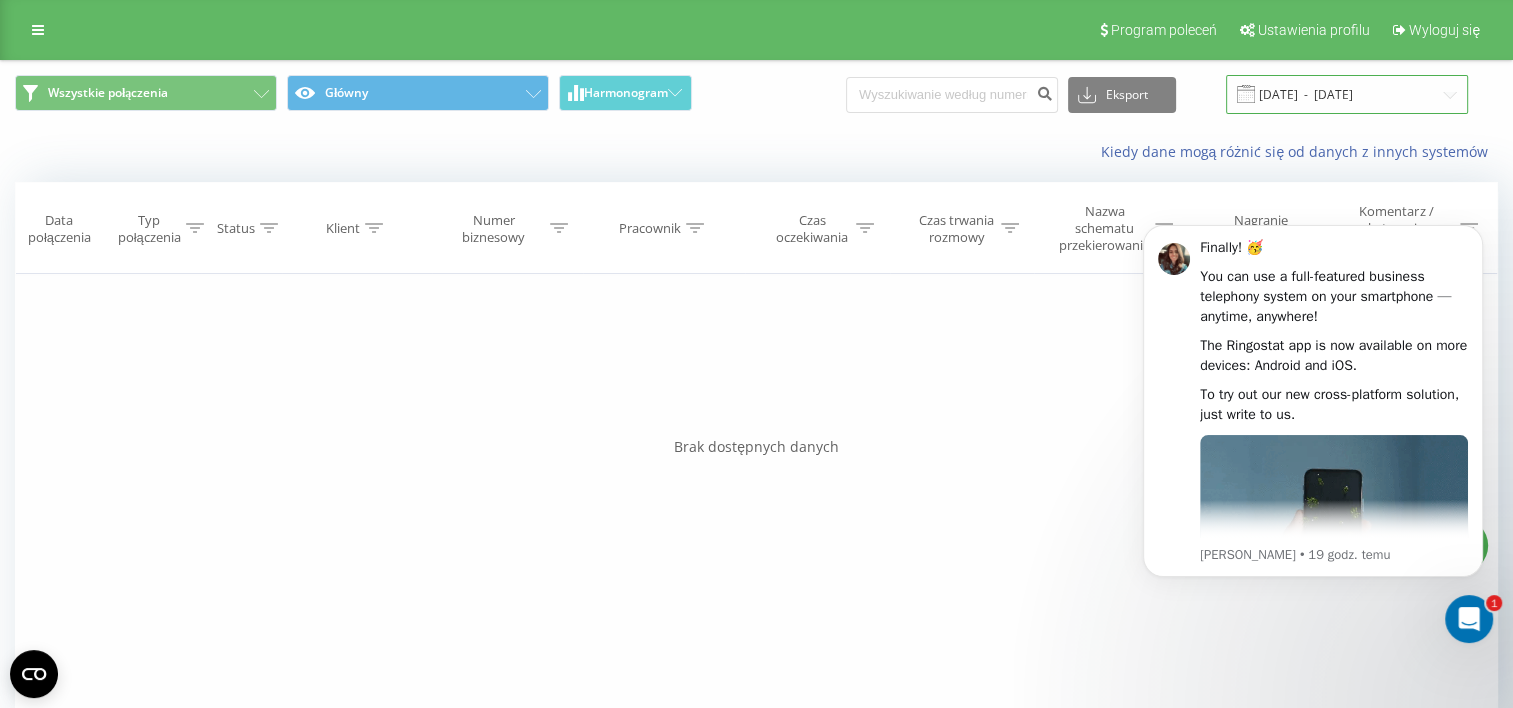 click on "[DATE]  -  [DATE]" at bounding box center [1347, 94] 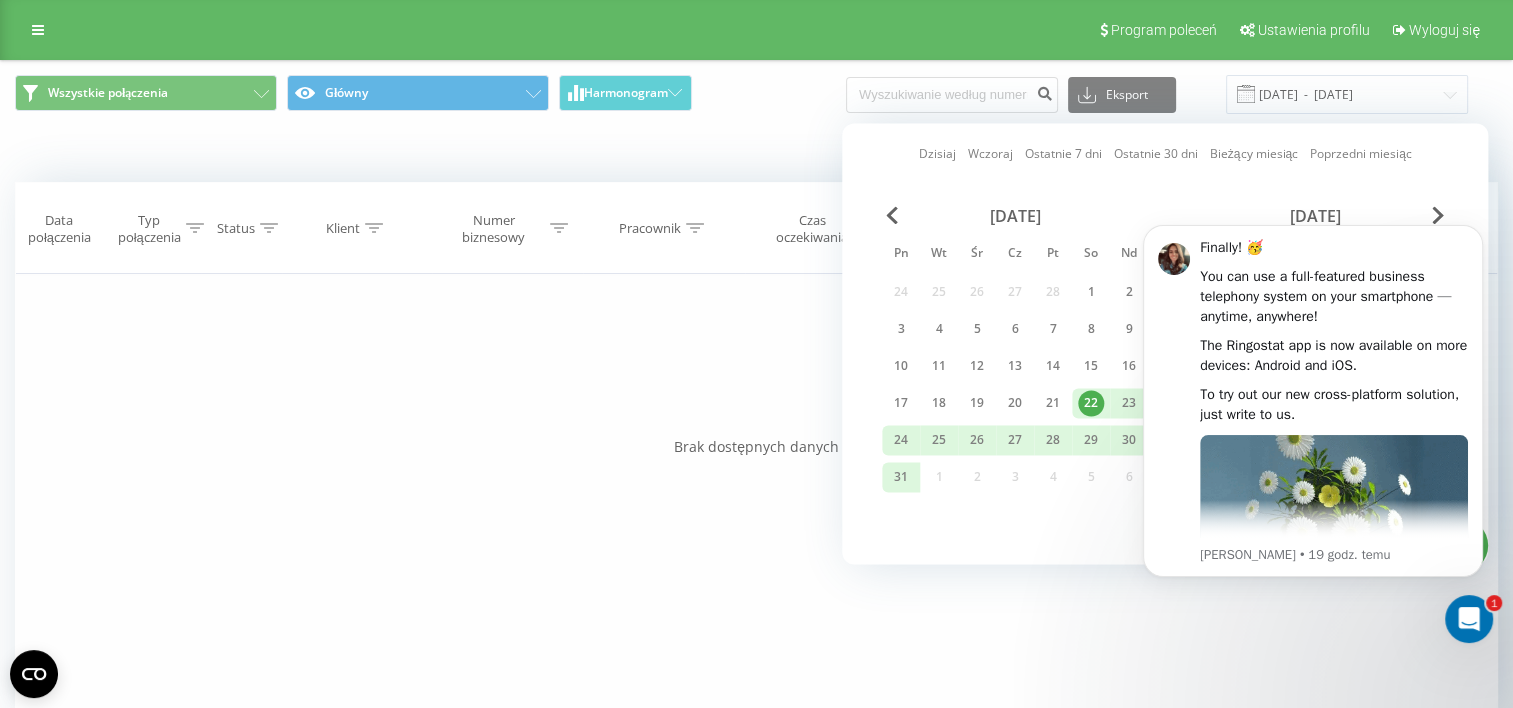 click on "Dzisiaj" at bounding box center (937, 154) 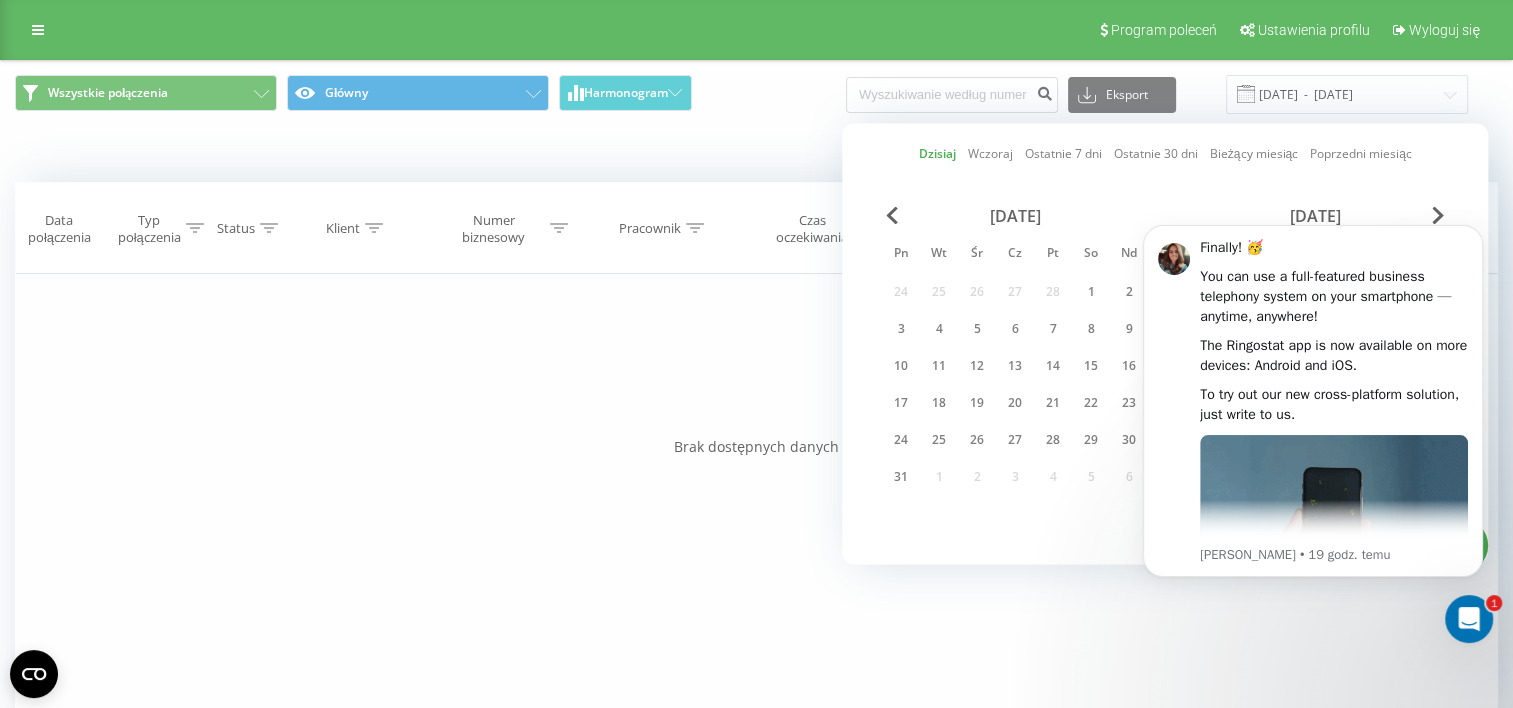 click on "Finally! 🥳  You can use a full-featured business telephony system on your smartphone — anytime, anywhere!  The Ringostat app is now available on more devices: Android and iOS. To try out our new cross-platform solution, just write to us.   [PERSON_NAME] • 19 godz. temu" at bounding box center (1313, 424) 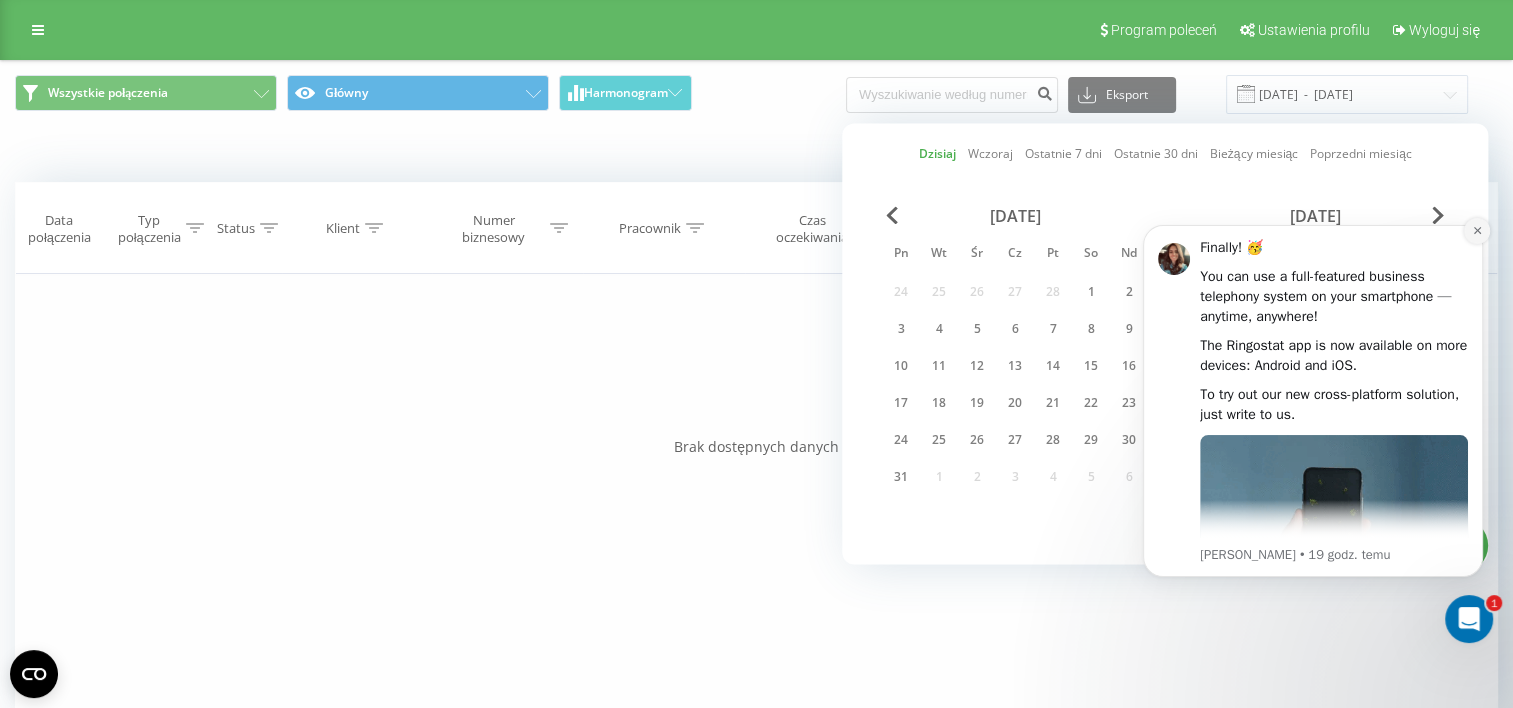 click 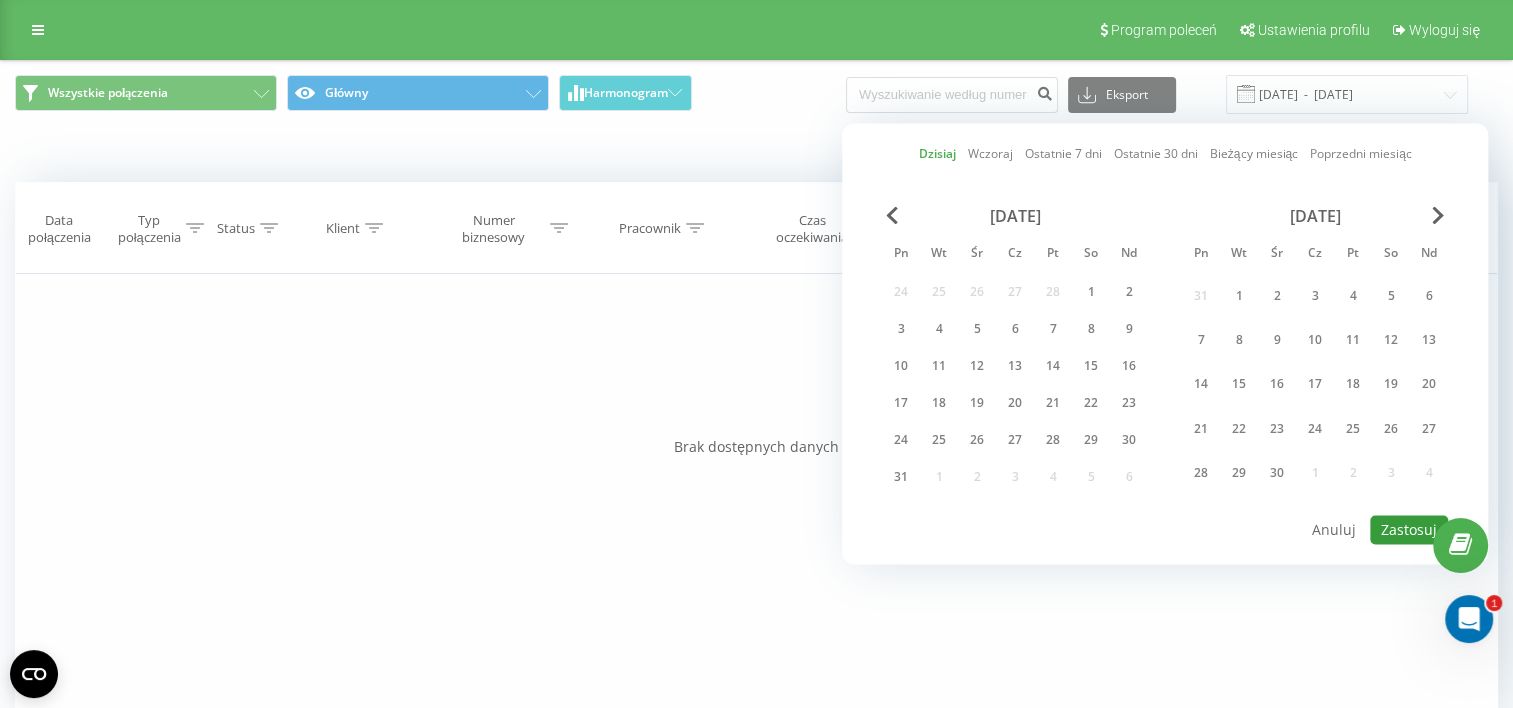 click on "Zastosuj" at bounding box center (1409, 529) 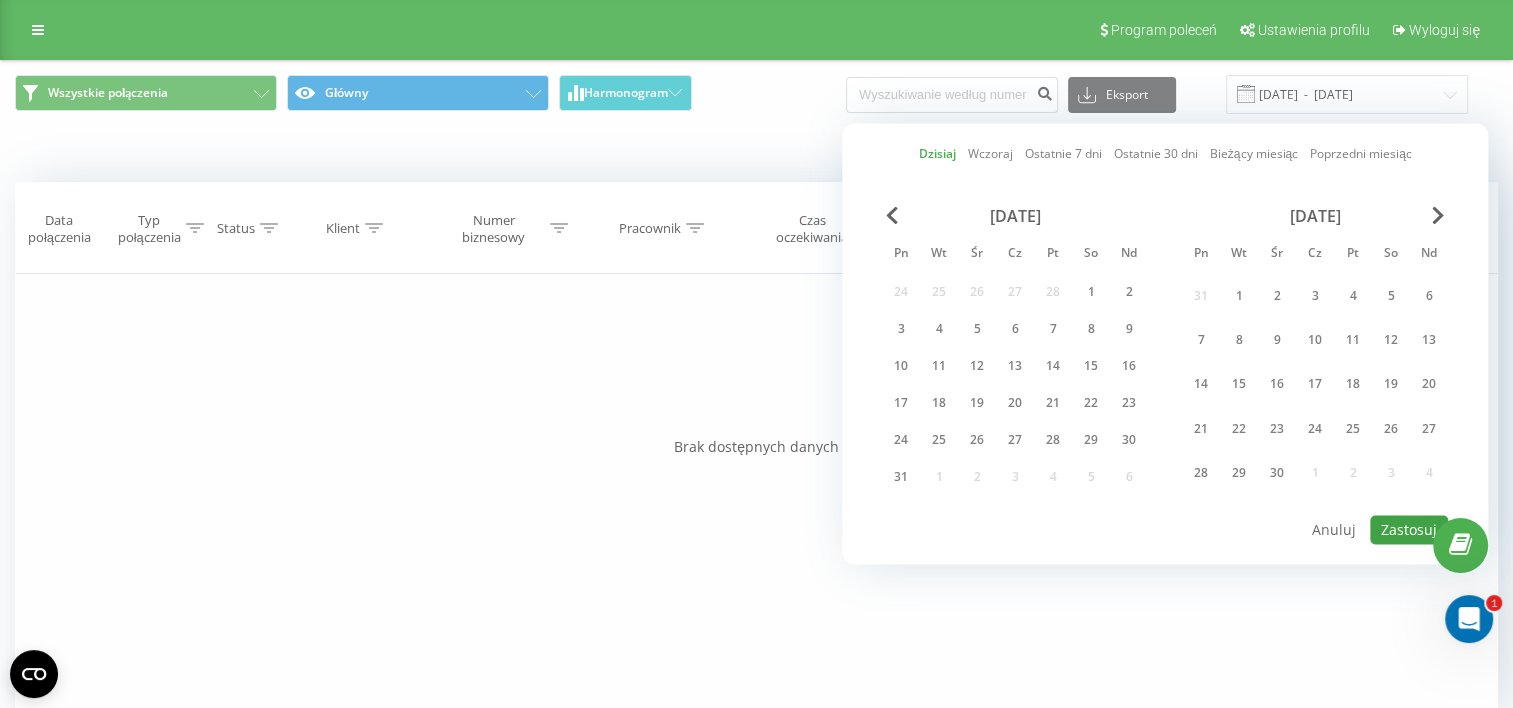 type on "[DATE]  -  [DATE]" 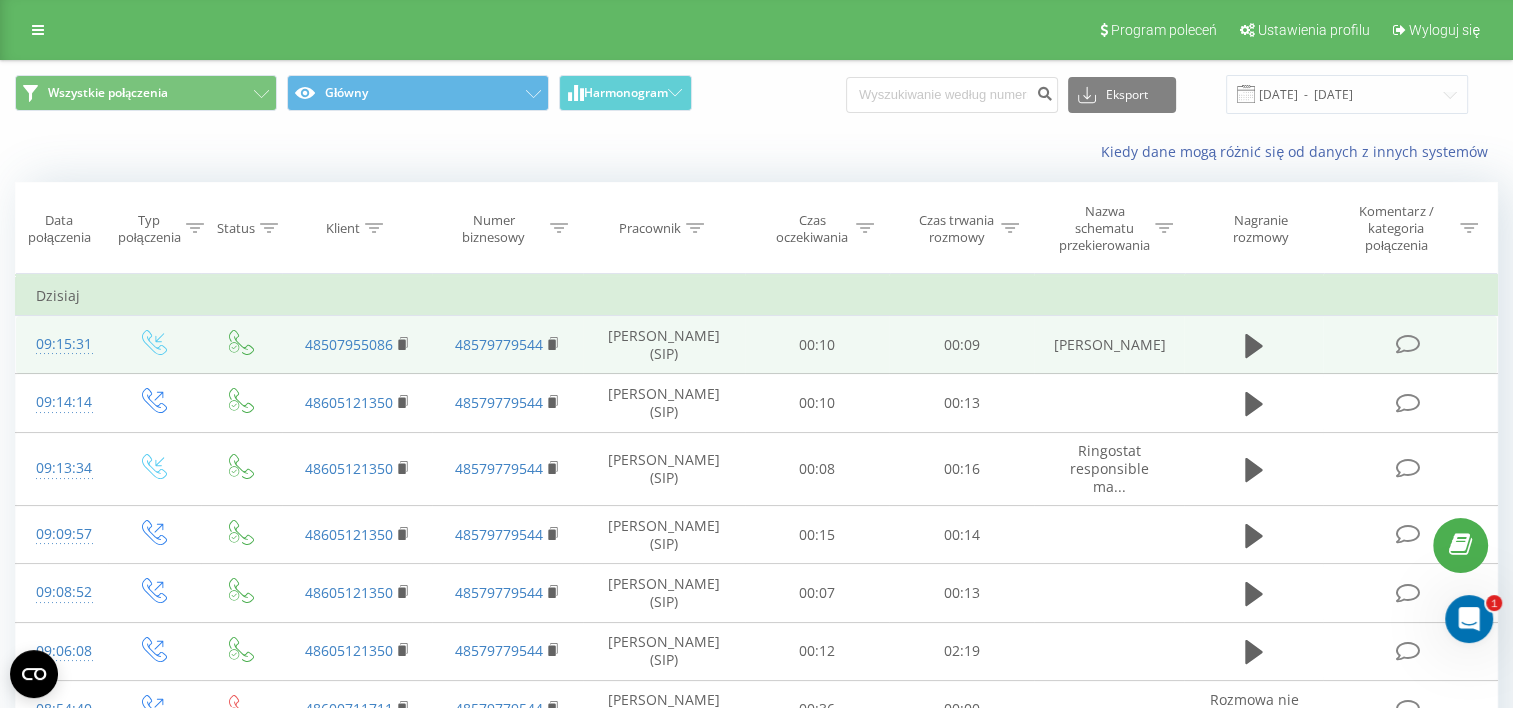click on "00:09" at bounding box center (961, 345) 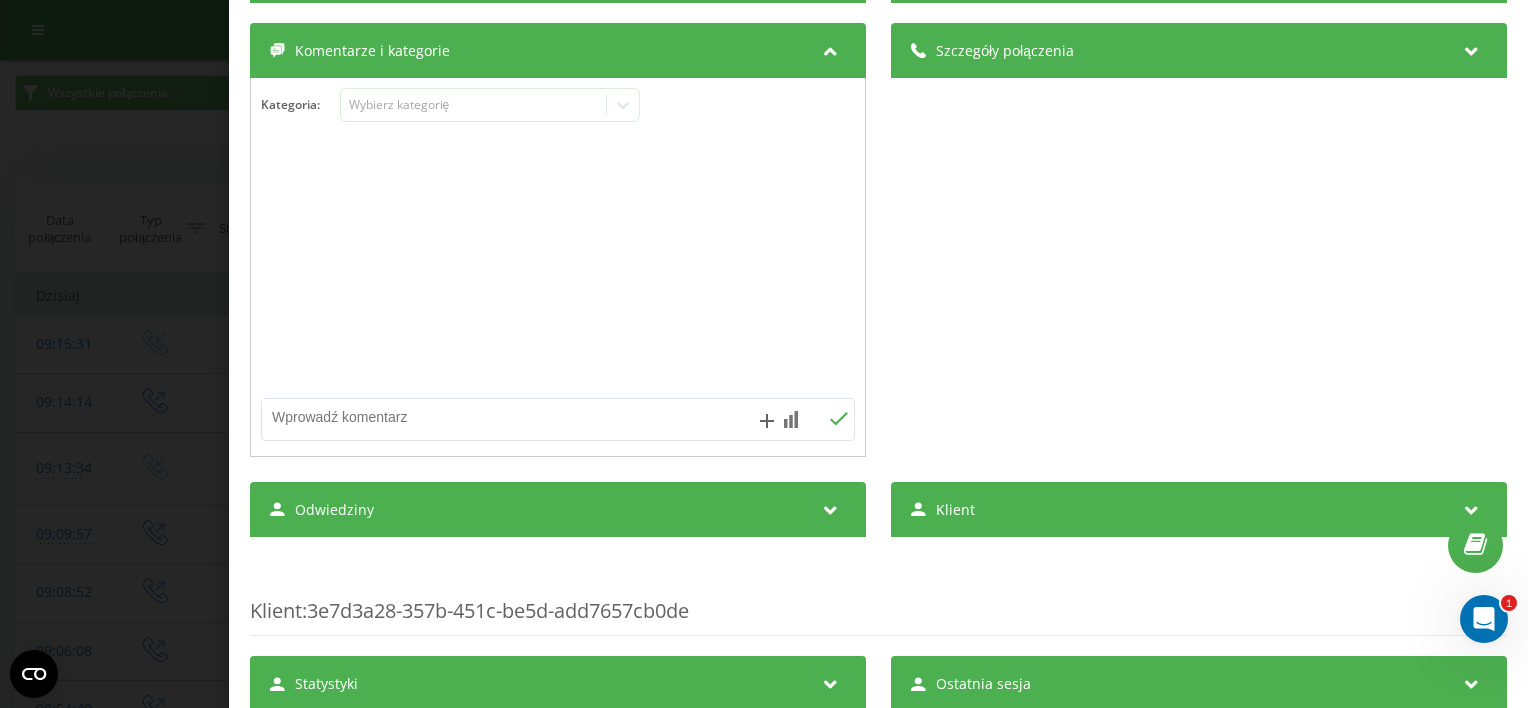 scroll, scrollTop: 0, scrollLeft: 0, axis: both 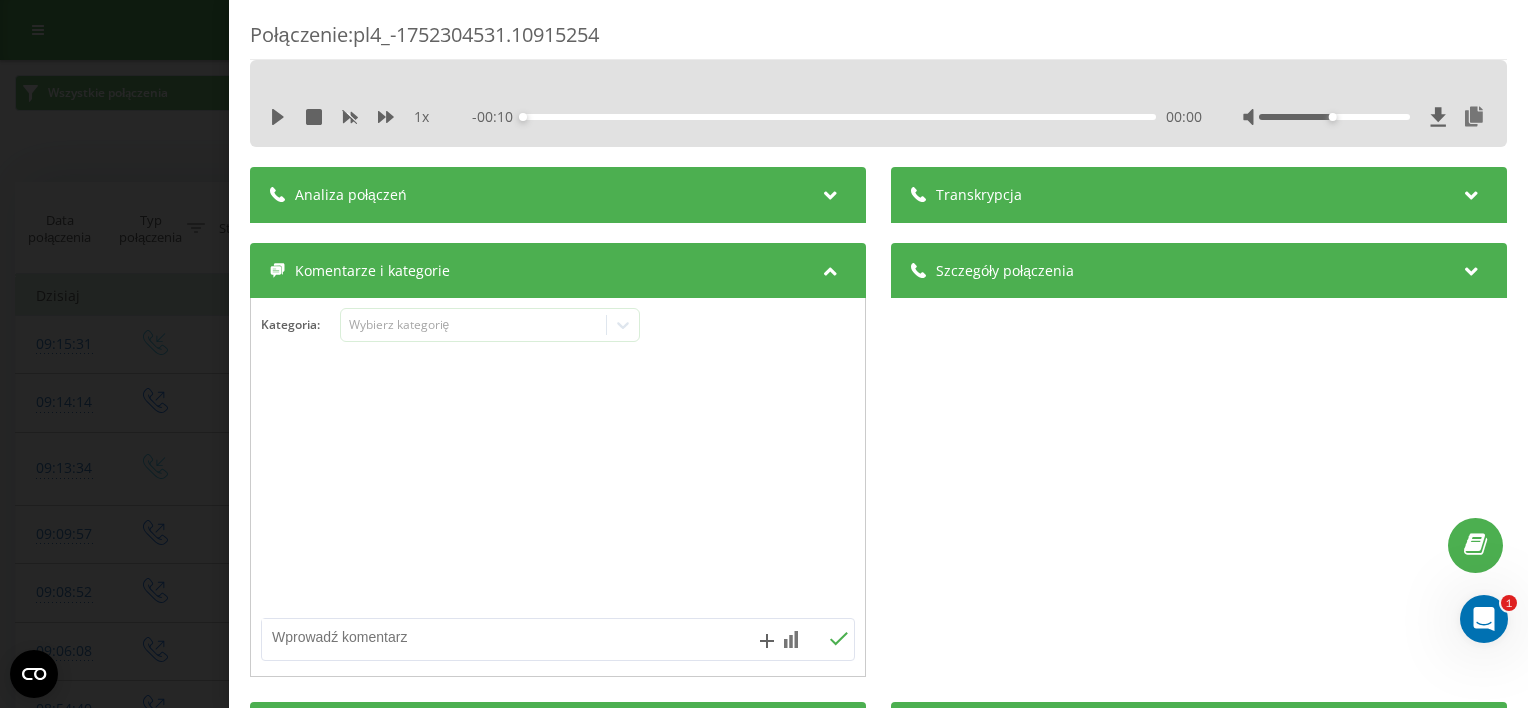 click 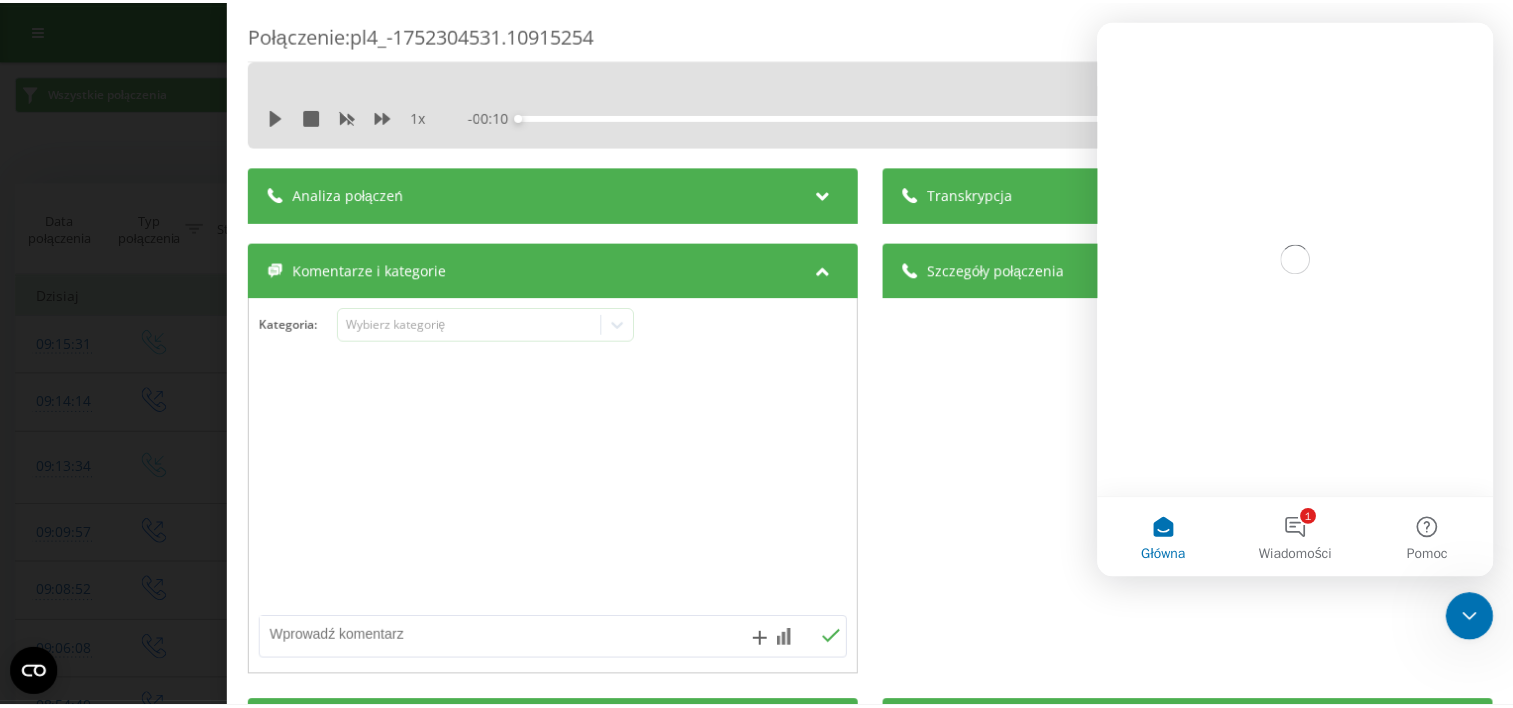 scroll, scrollTop: 0, scrollLeft: 0, axis: both 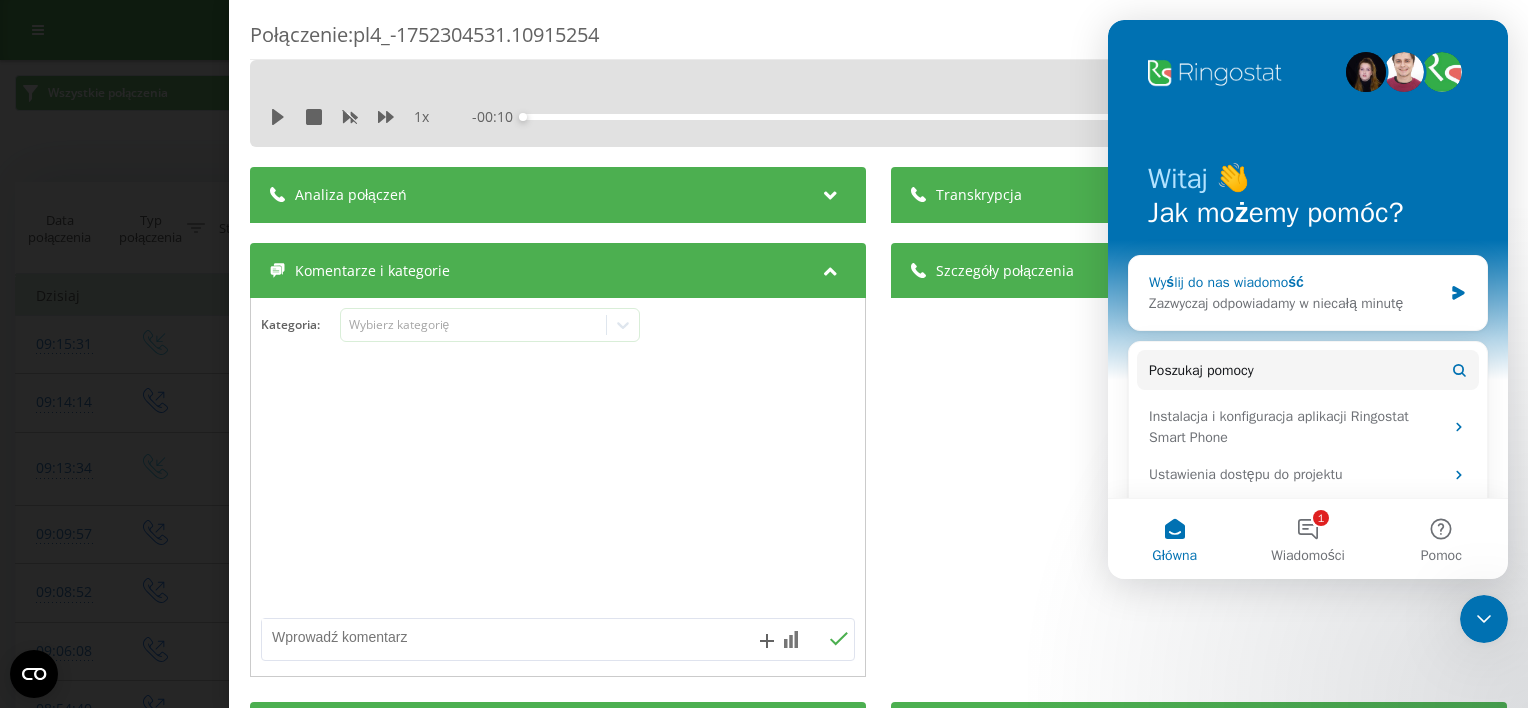 click on "Wyślij do nas wiadomość" at bounding box center (1295, 282) 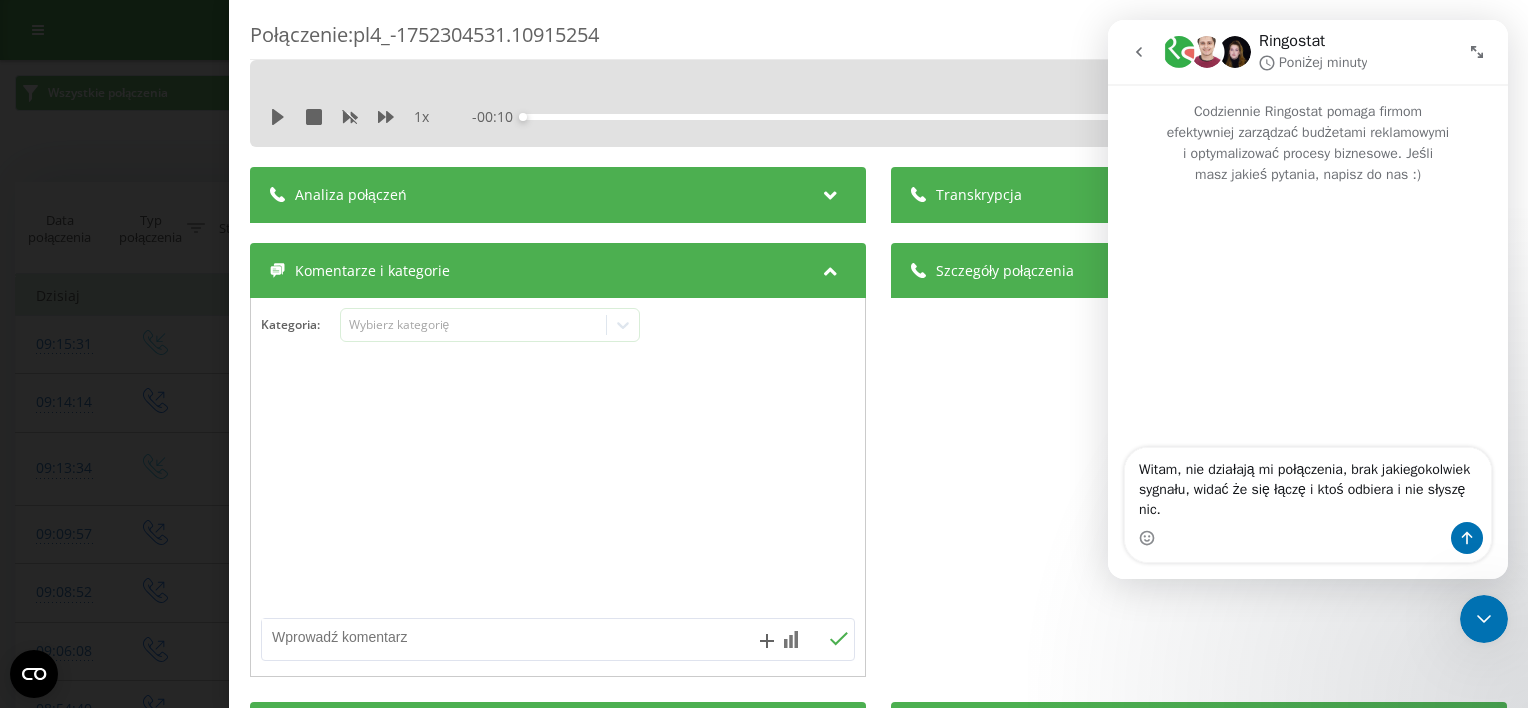 type on "Witam, nie działają mi połączenia, brak jakiegokolwiek sygnału, widać że się łączę i ktoś odbiera i nie słyszę nic." 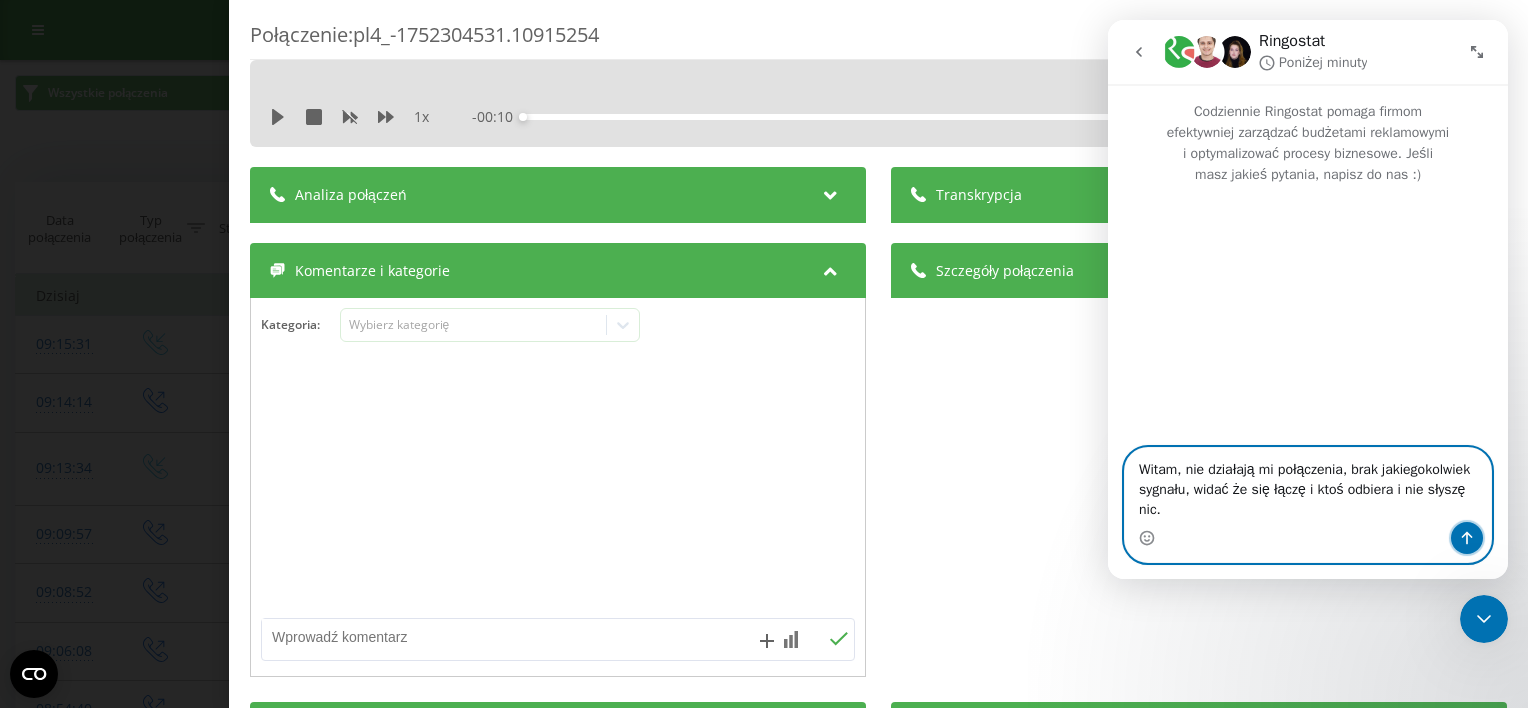 click 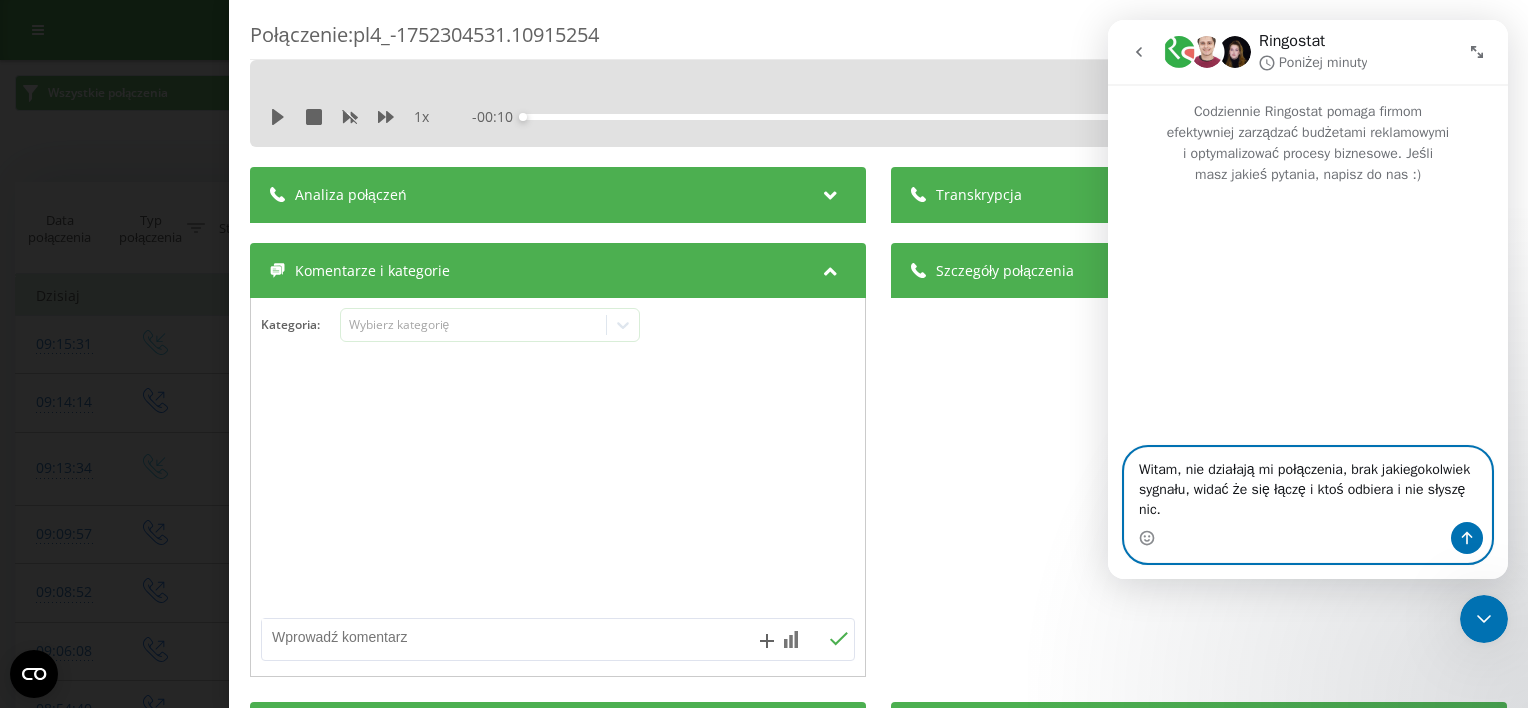 type 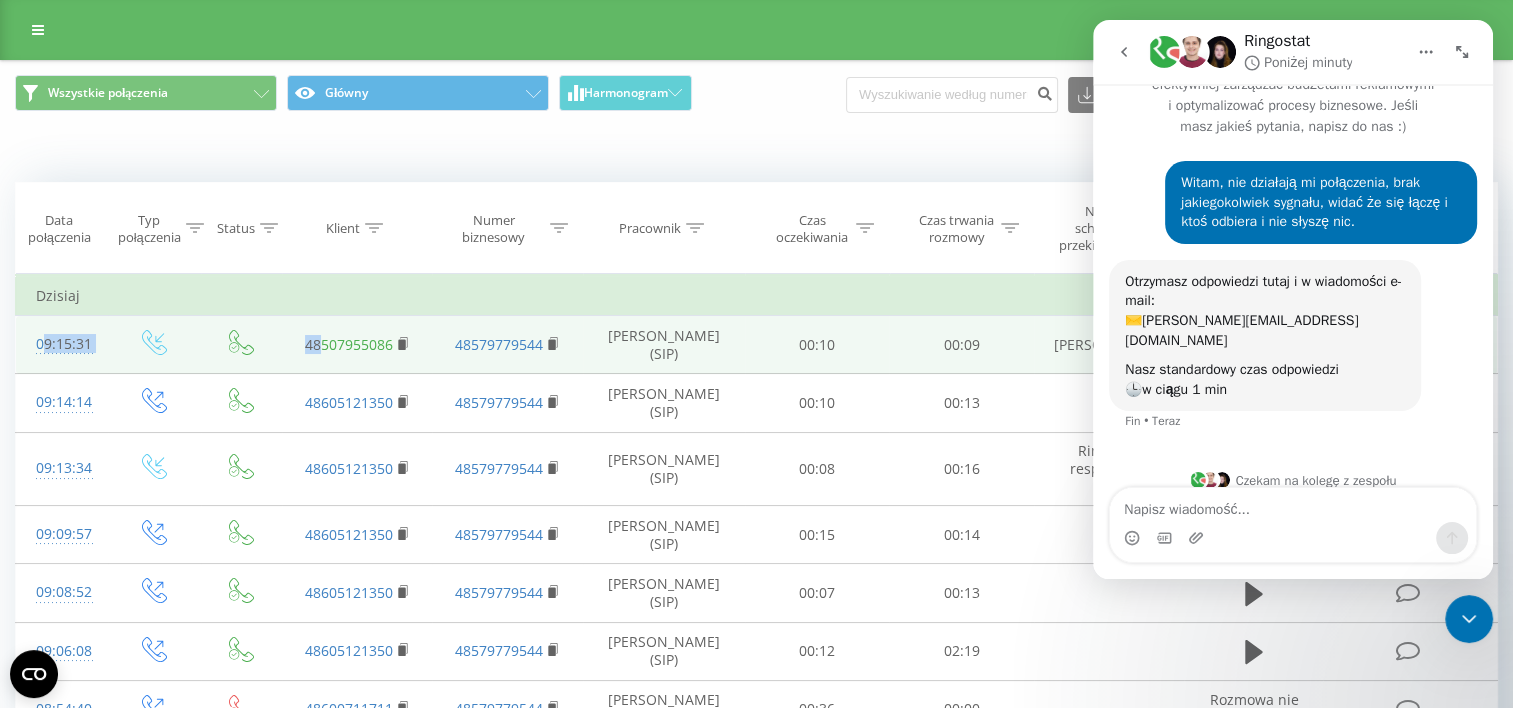 scroll, scrollTop: 48, scrollLeft: 0, axis: vertical 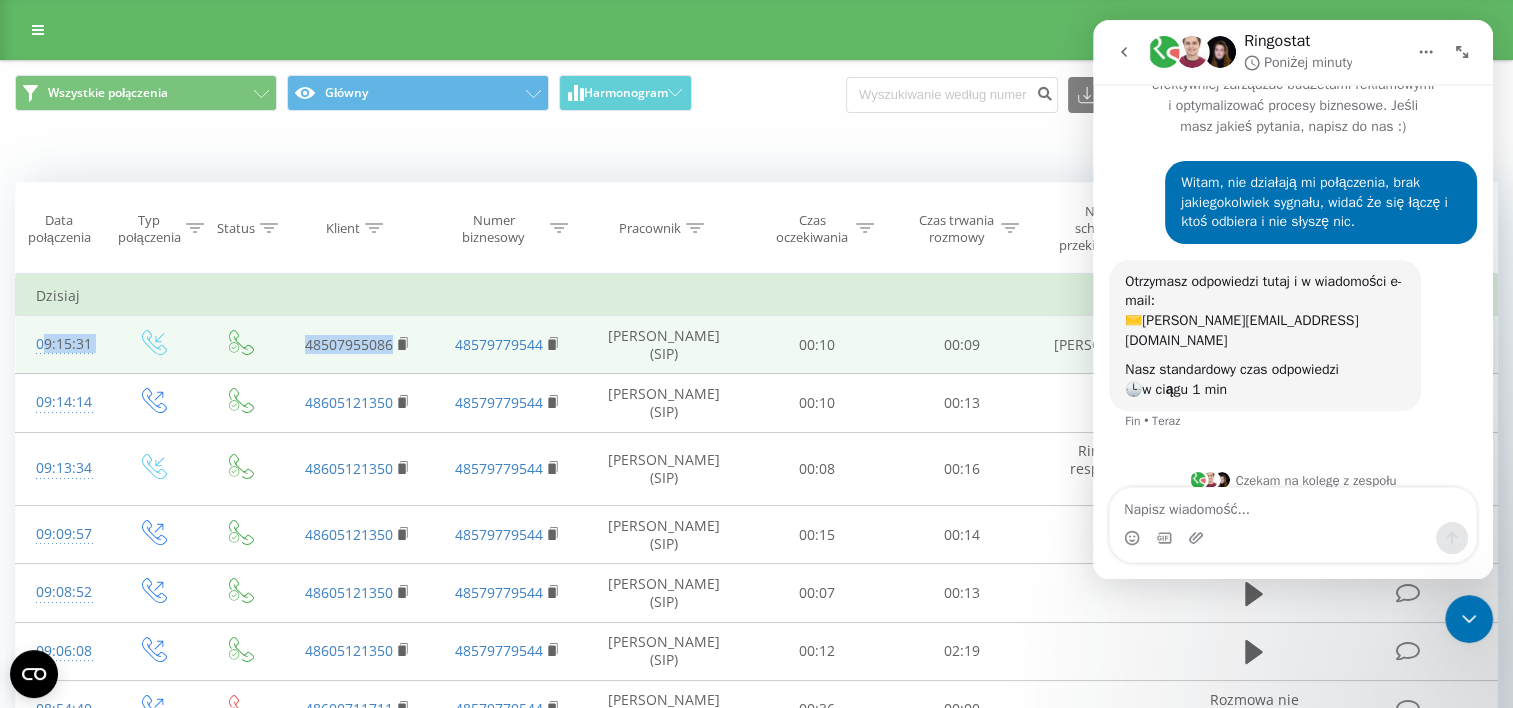 drag, startPoint x: 28, startPoint y: 340, endPoint x: 412, endPoint y: 342, distance: 384.00522 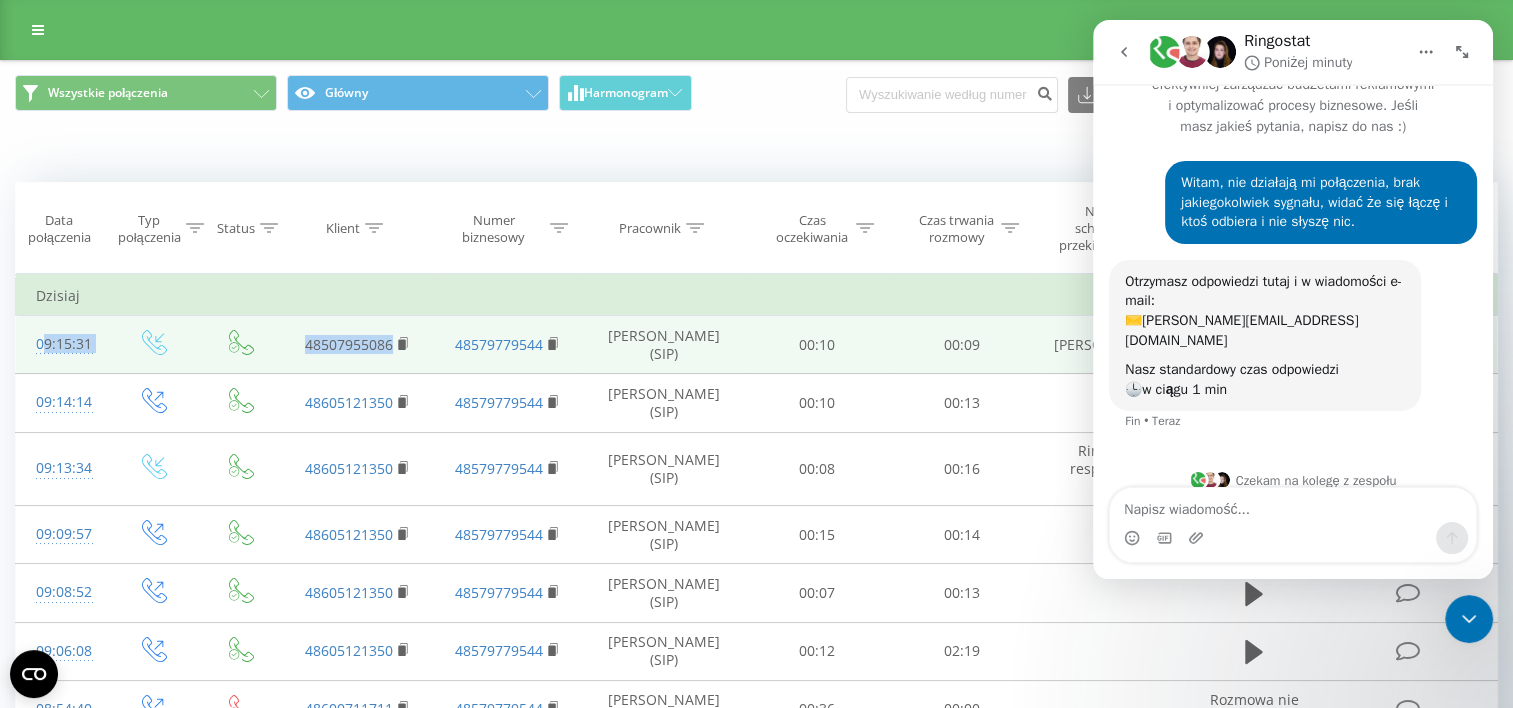 click on "09:15:31         48507955086 48579779544 [PERSON_NAME] (SIP) 00:10 00:09 [PERSON_NAME]" at bounding box center (757, 345) 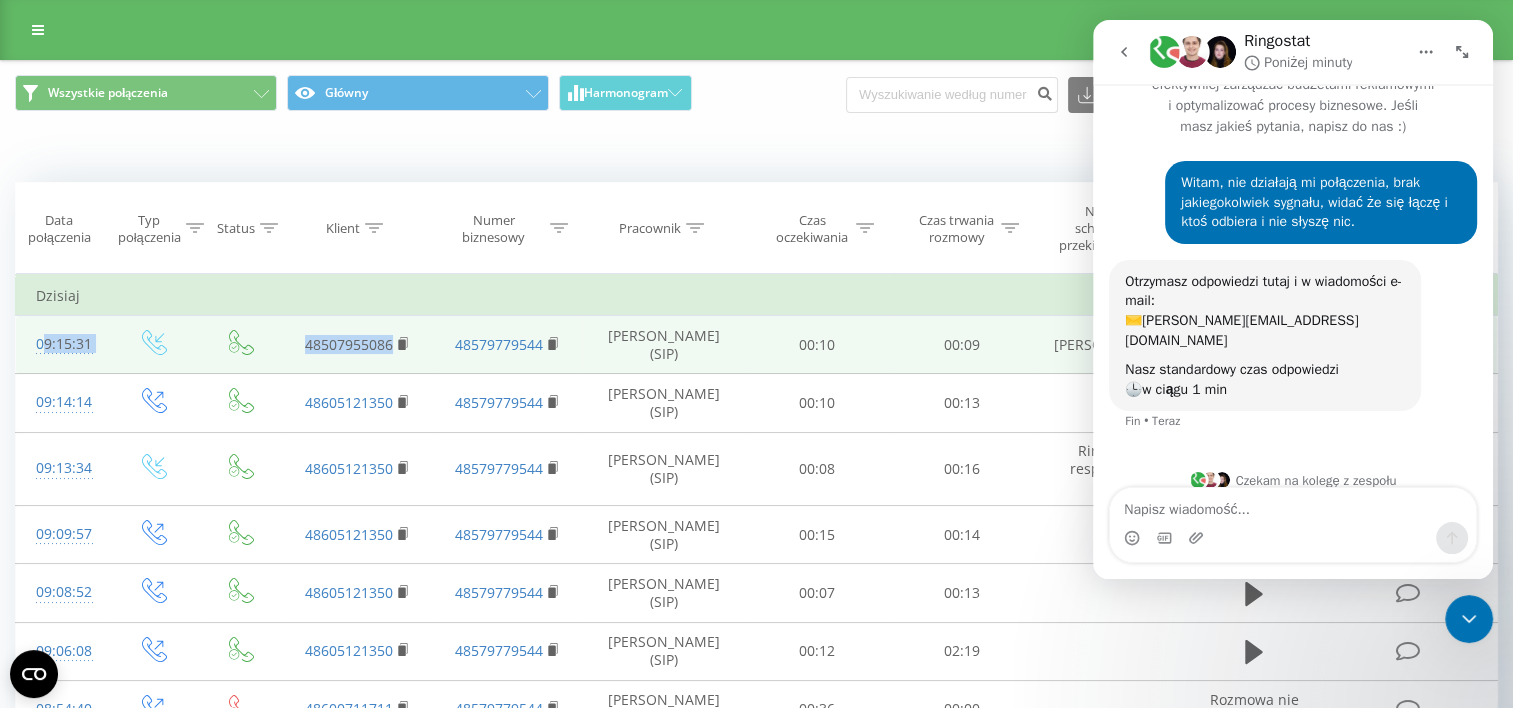 copy on "09:15:31         48507955086" 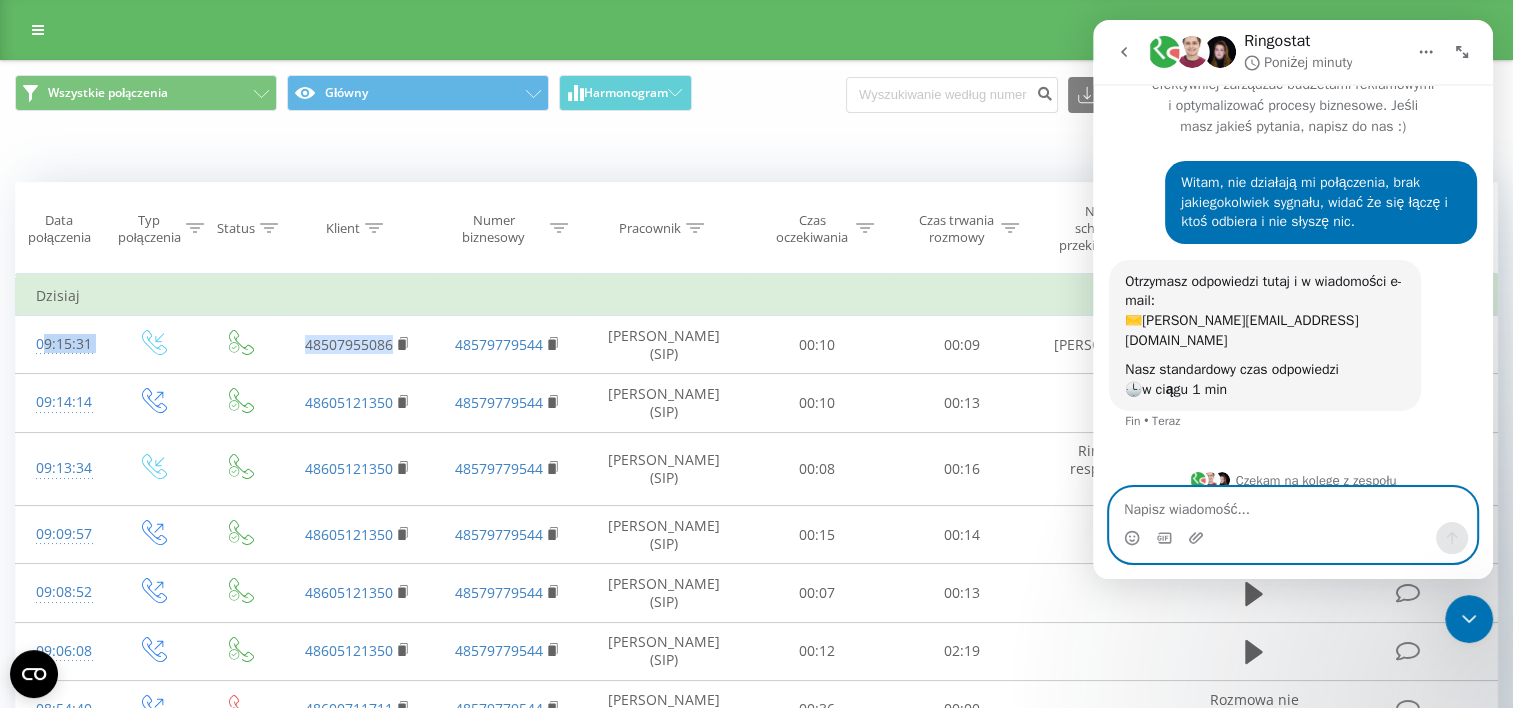 click at bounding box center [1293, 505] 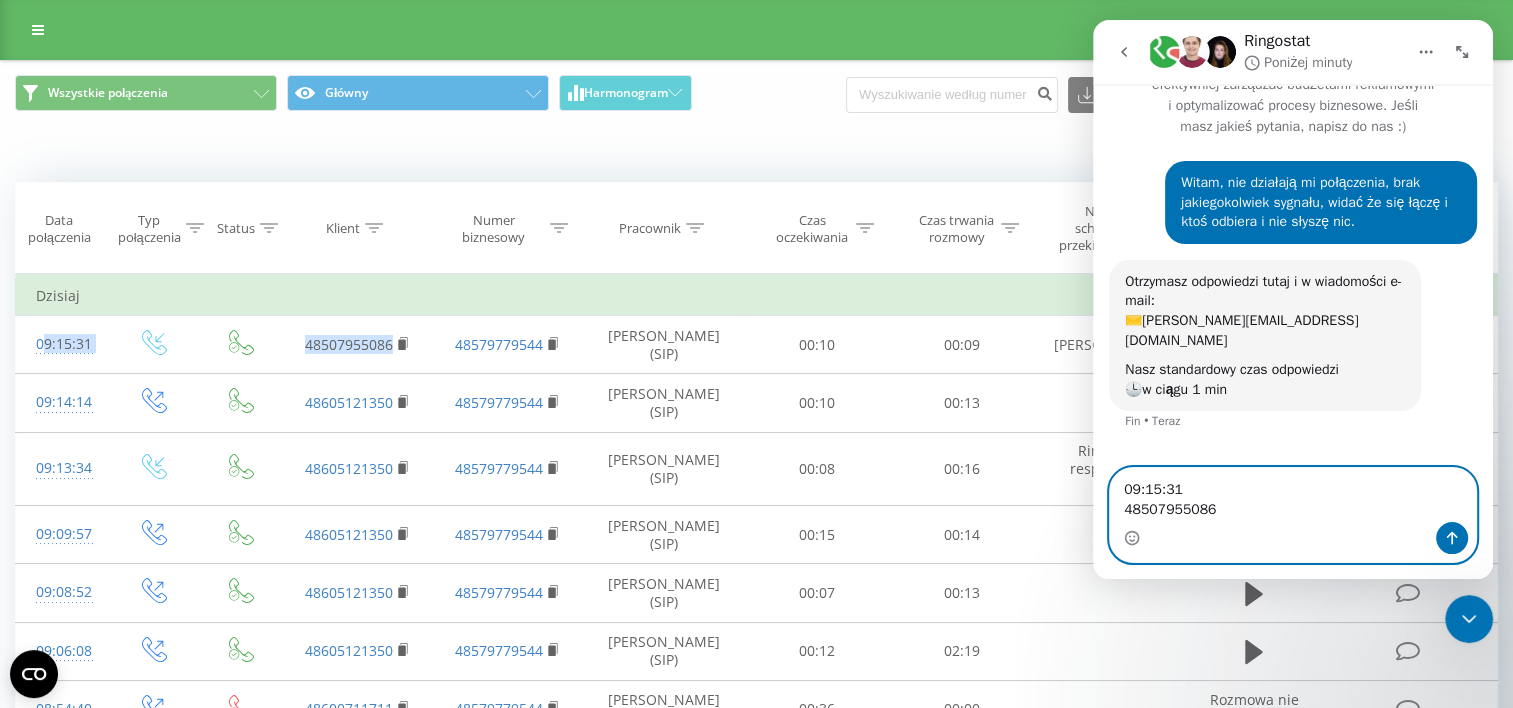 scroll, scrollTop: 68, scrollLeft: 0, axis: vertical 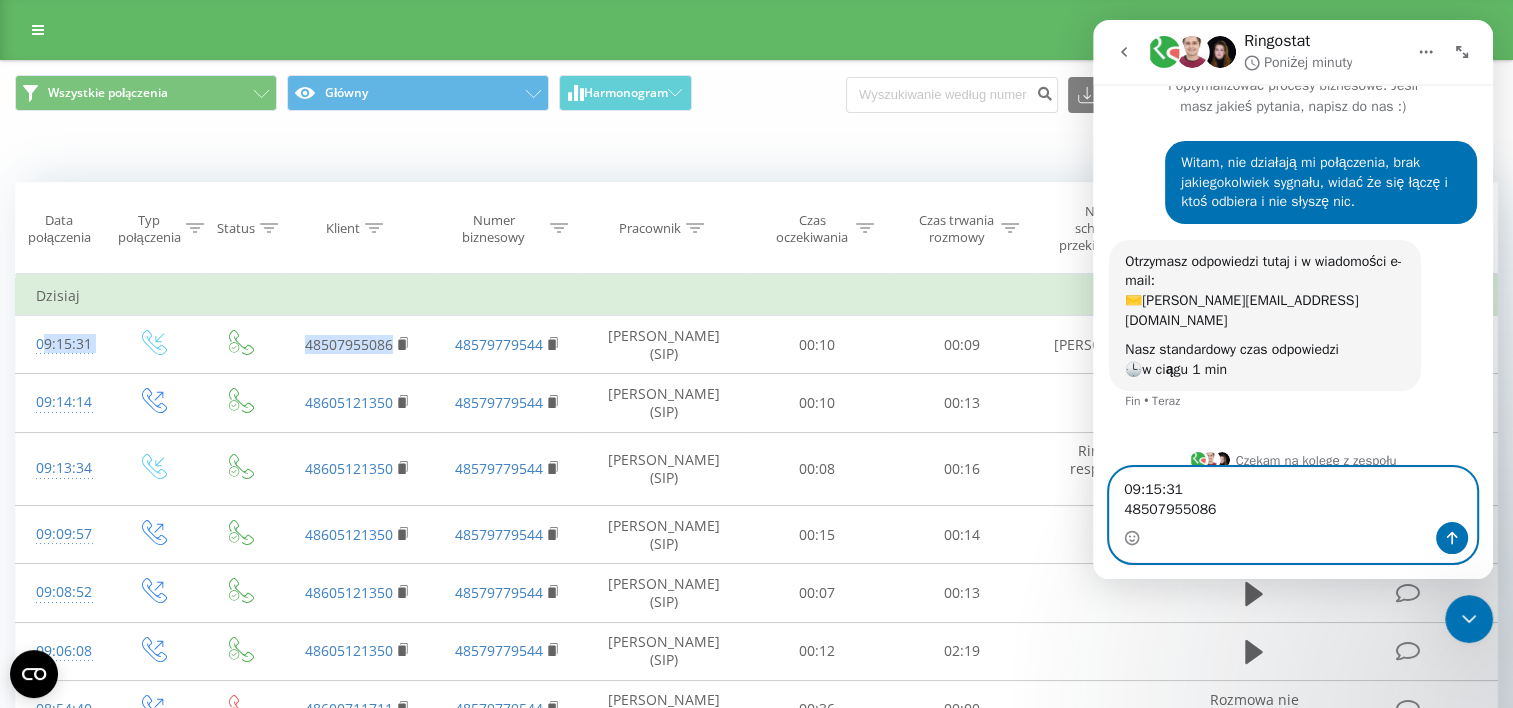 type on "09:15:31
48507955086" 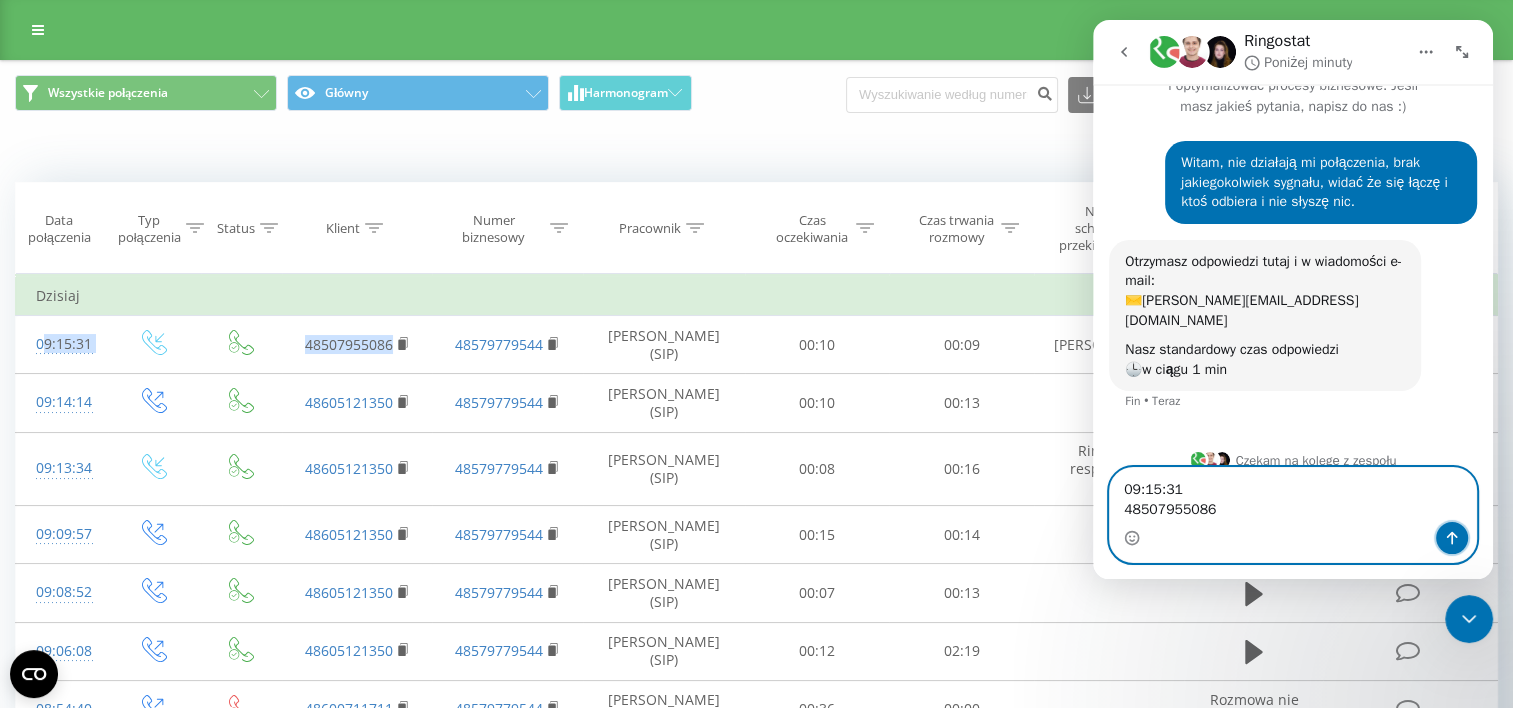 click 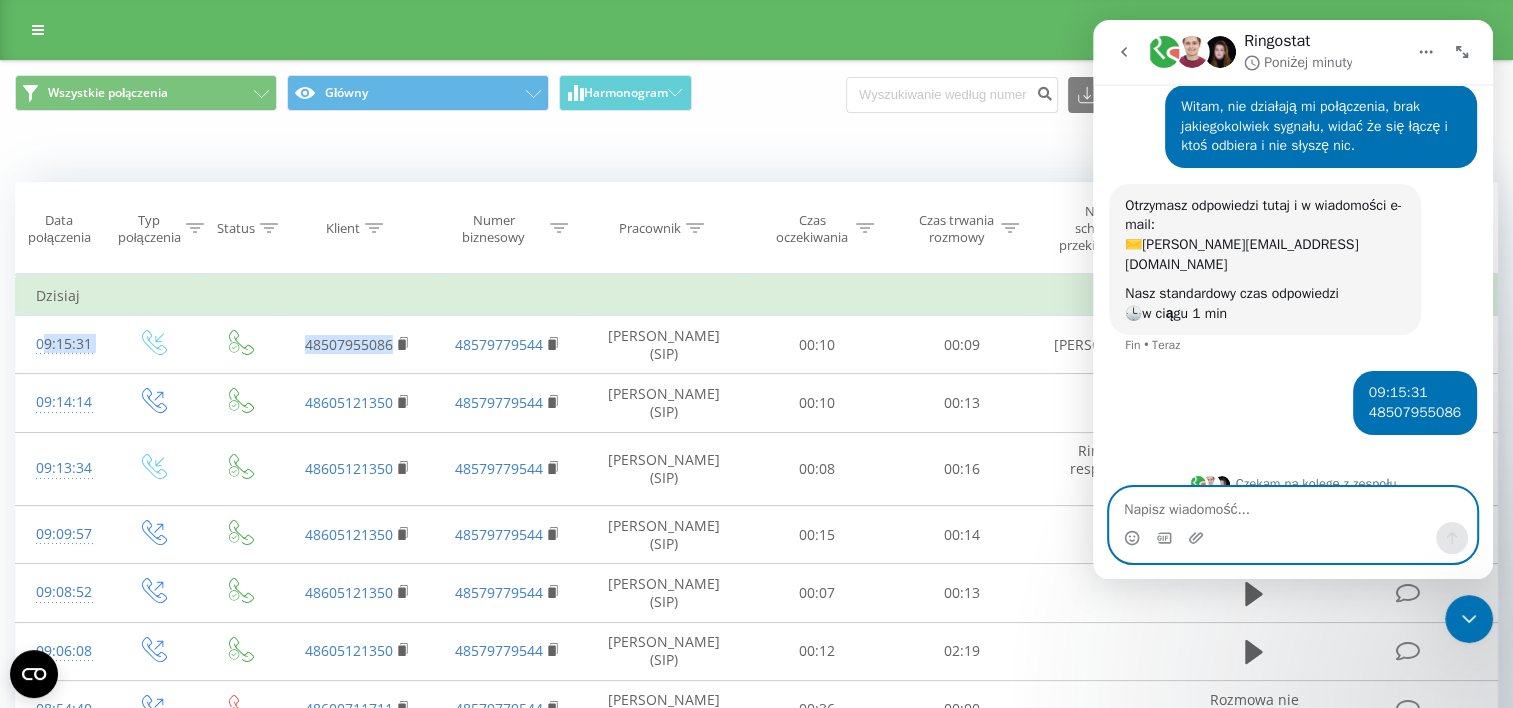 scroll, scrollTop: 128, scrollLeft: 0, axis: vertical 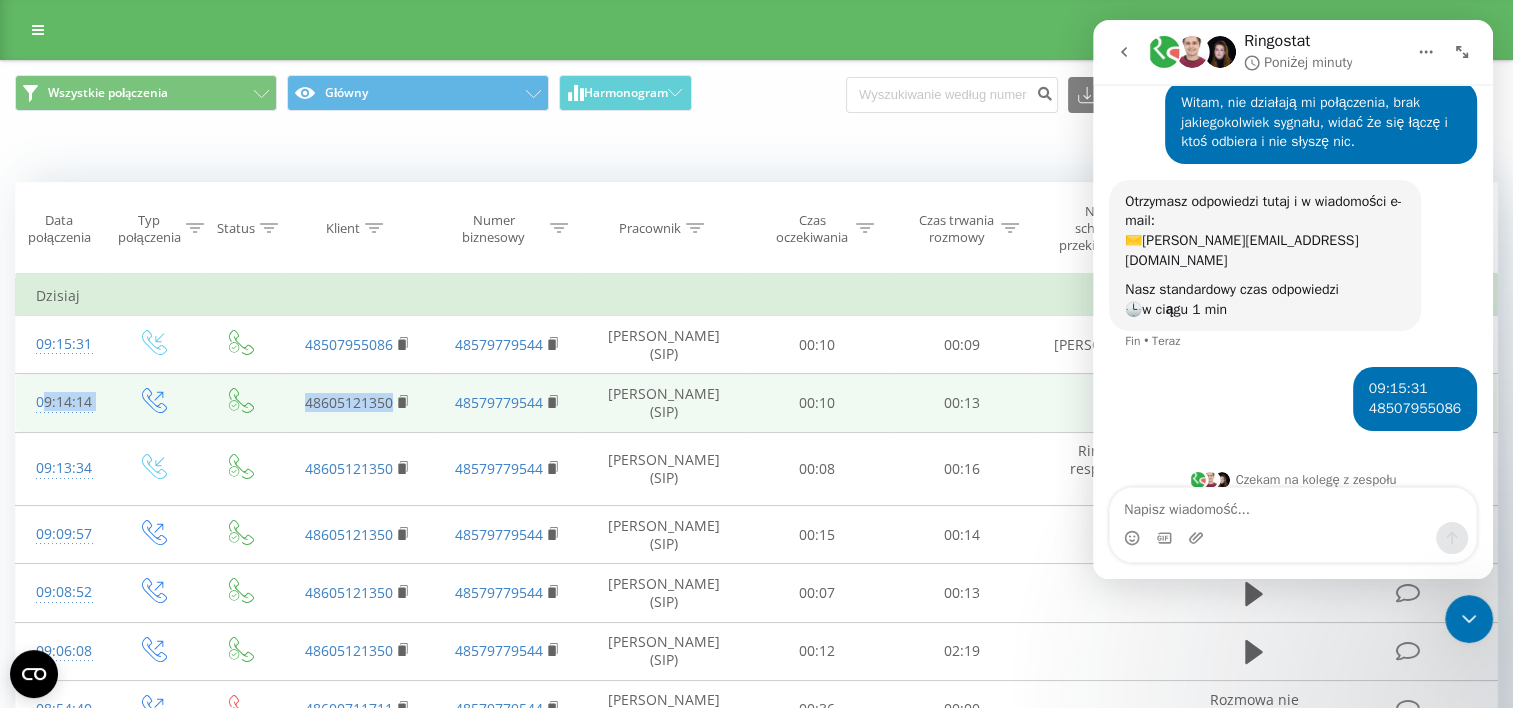 drag, startPoint x: 30, startPoint y: 404, endPoint x: 419, endPoint y: 401, distance: 389.01157 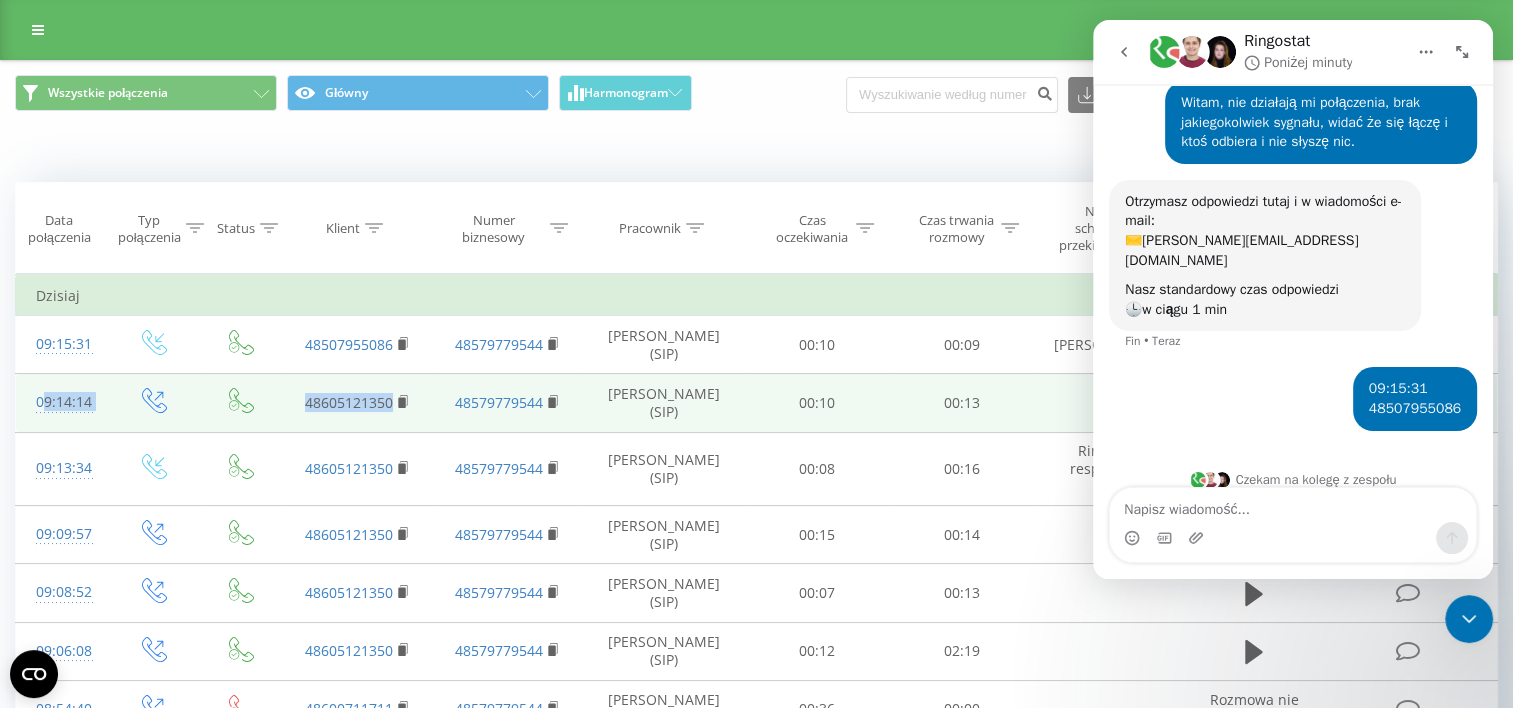 click on "09:14:14         48605121350 48579779544 [PERSON_NAME] (SIP) 00:10 00:13" at bounding box center (757, 403) 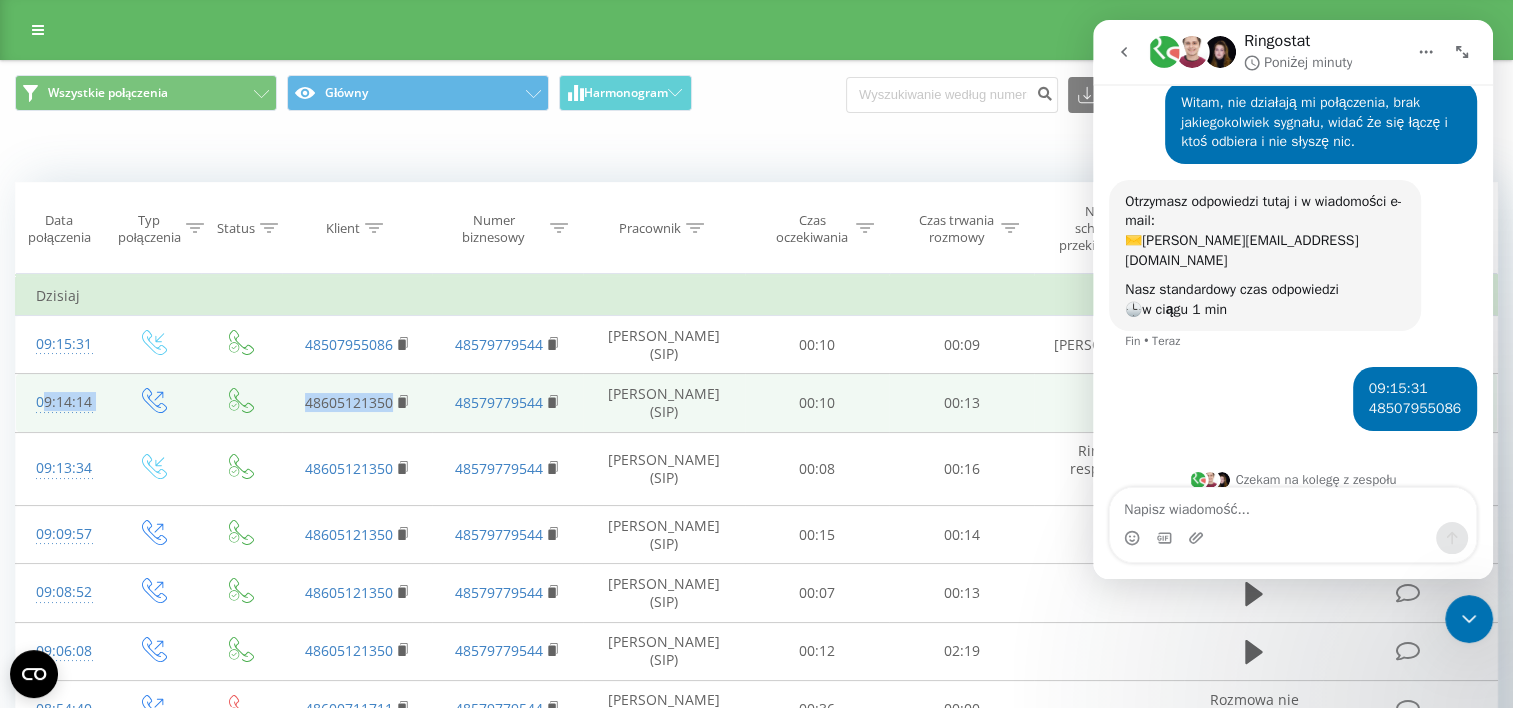 drag, startPoint x: 419, startPoint y: 401, endPoint x: 350, endPoint y: 402, distance: 69.00725 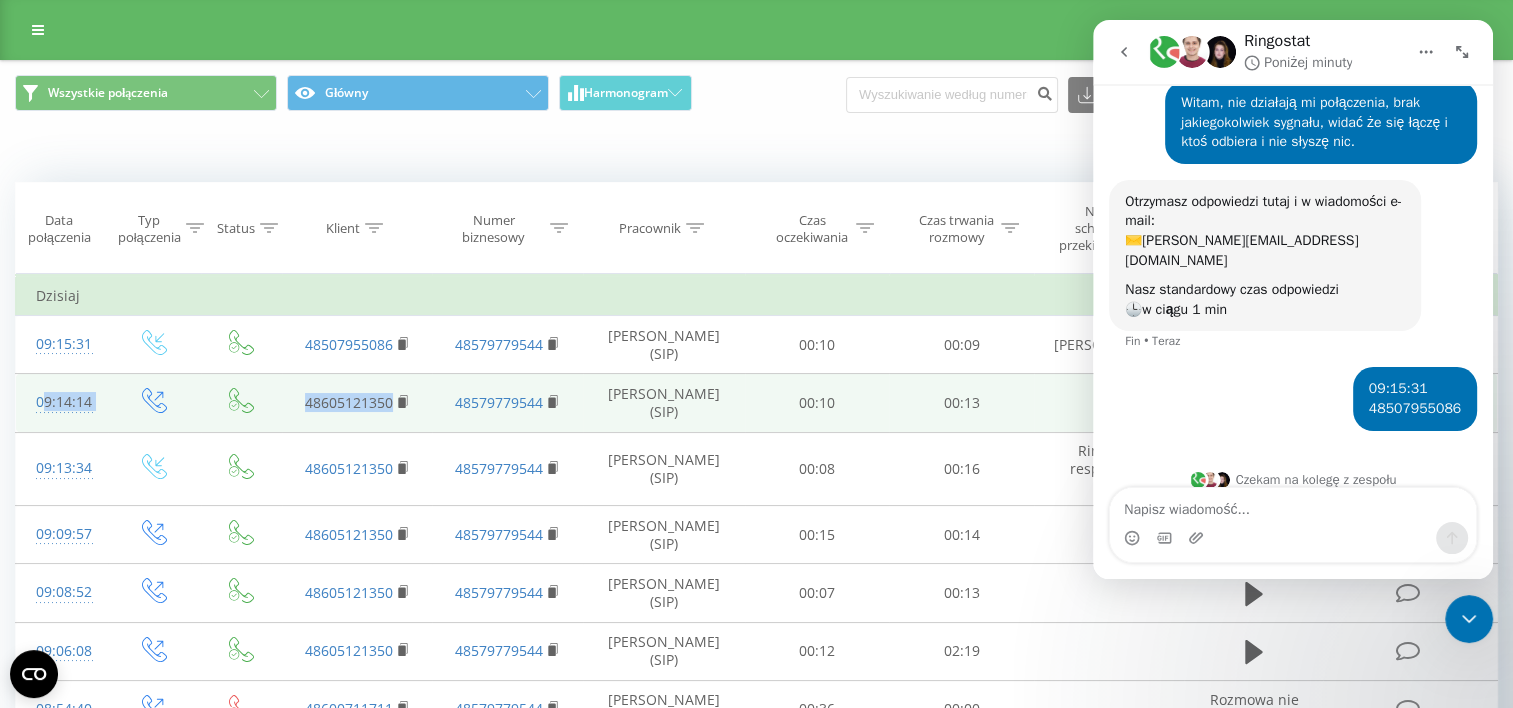 copy on "09:14:14         48605121350" 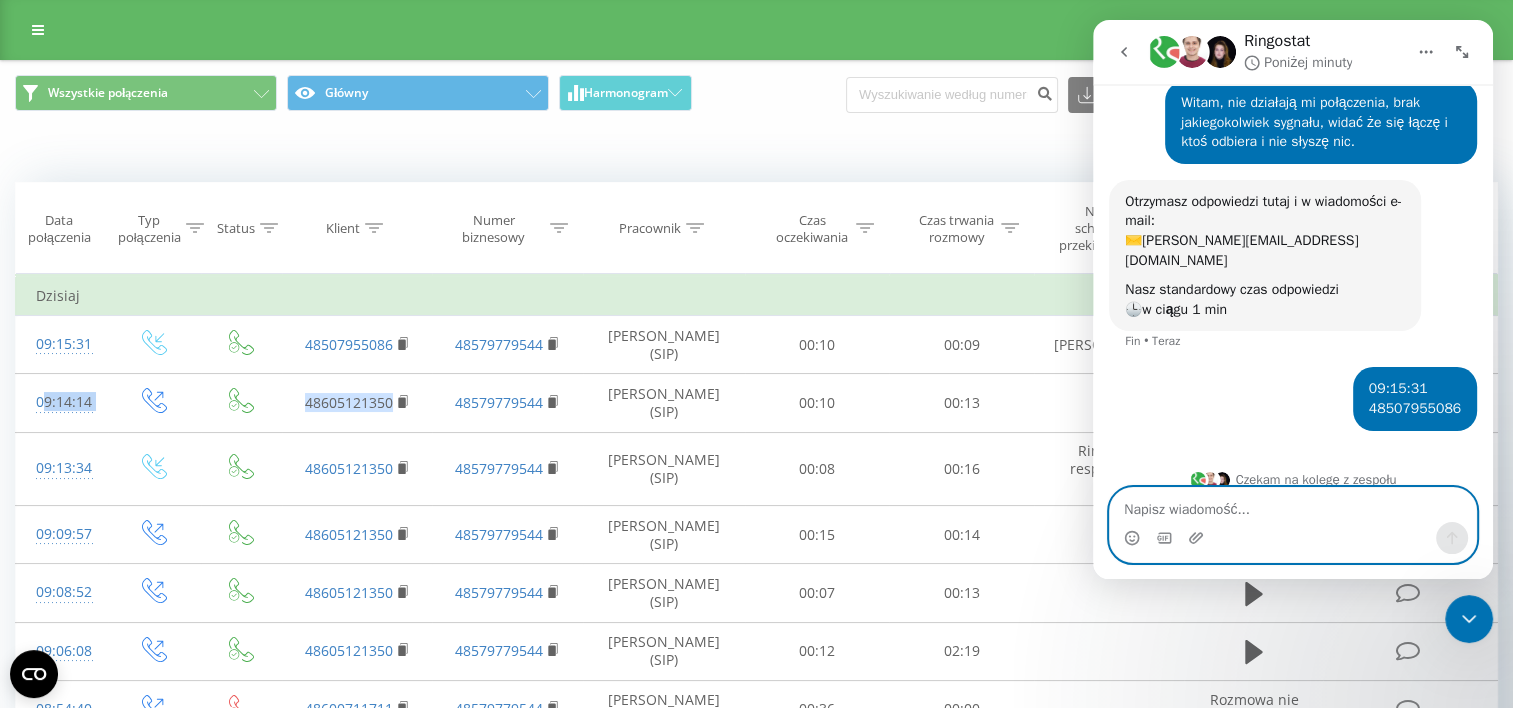 click at bounding box center [1293, 505] 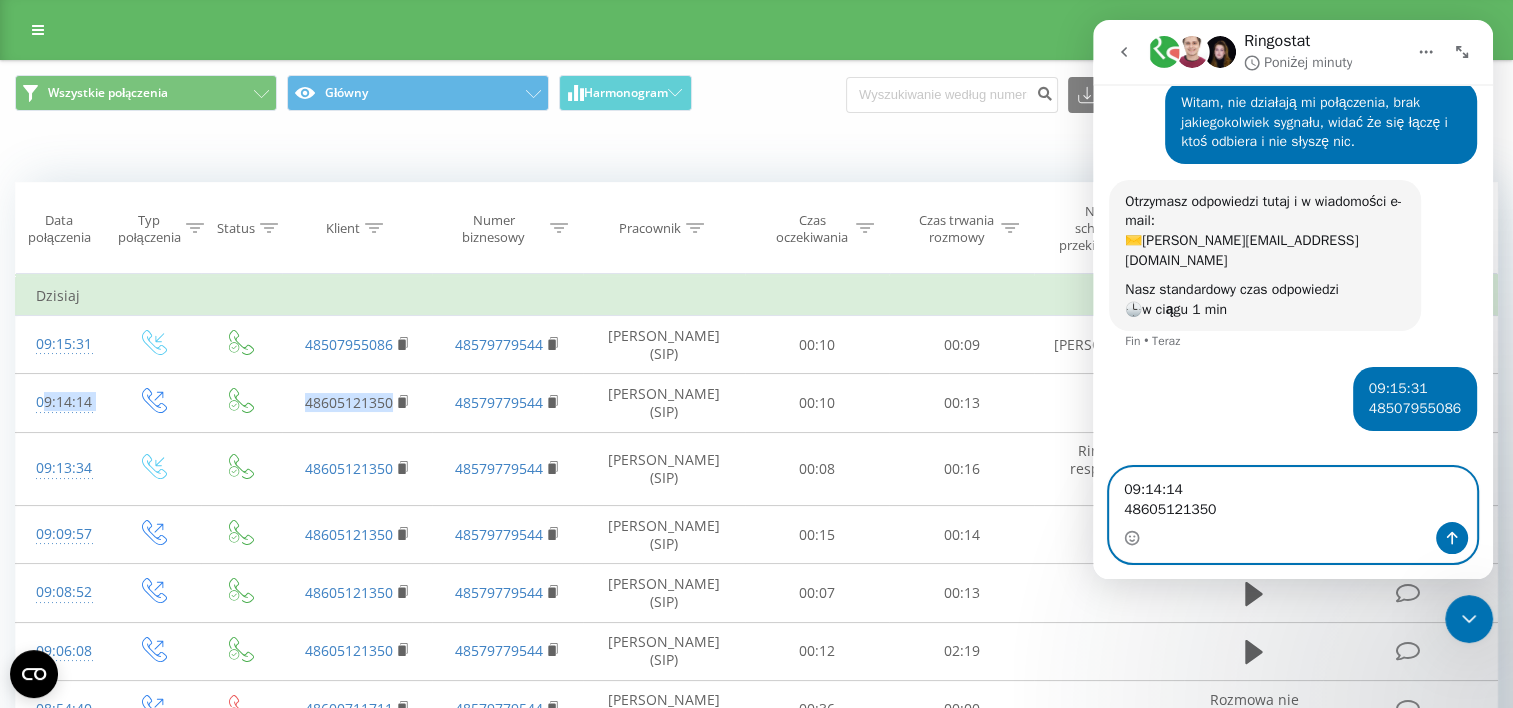 scroll, scrollTop: 148, scrollLeft: 0, axis: vertical 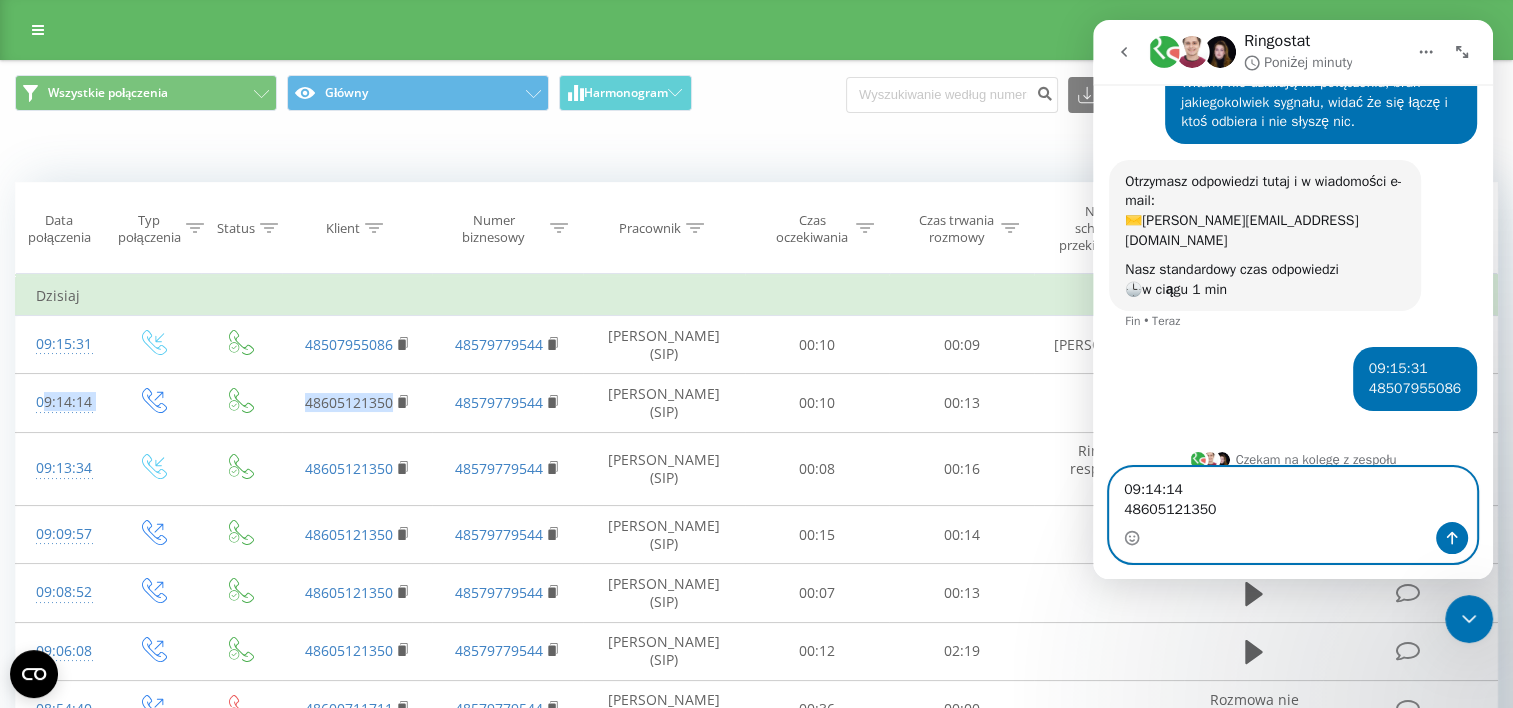 type on "09:14:14
48605121350" 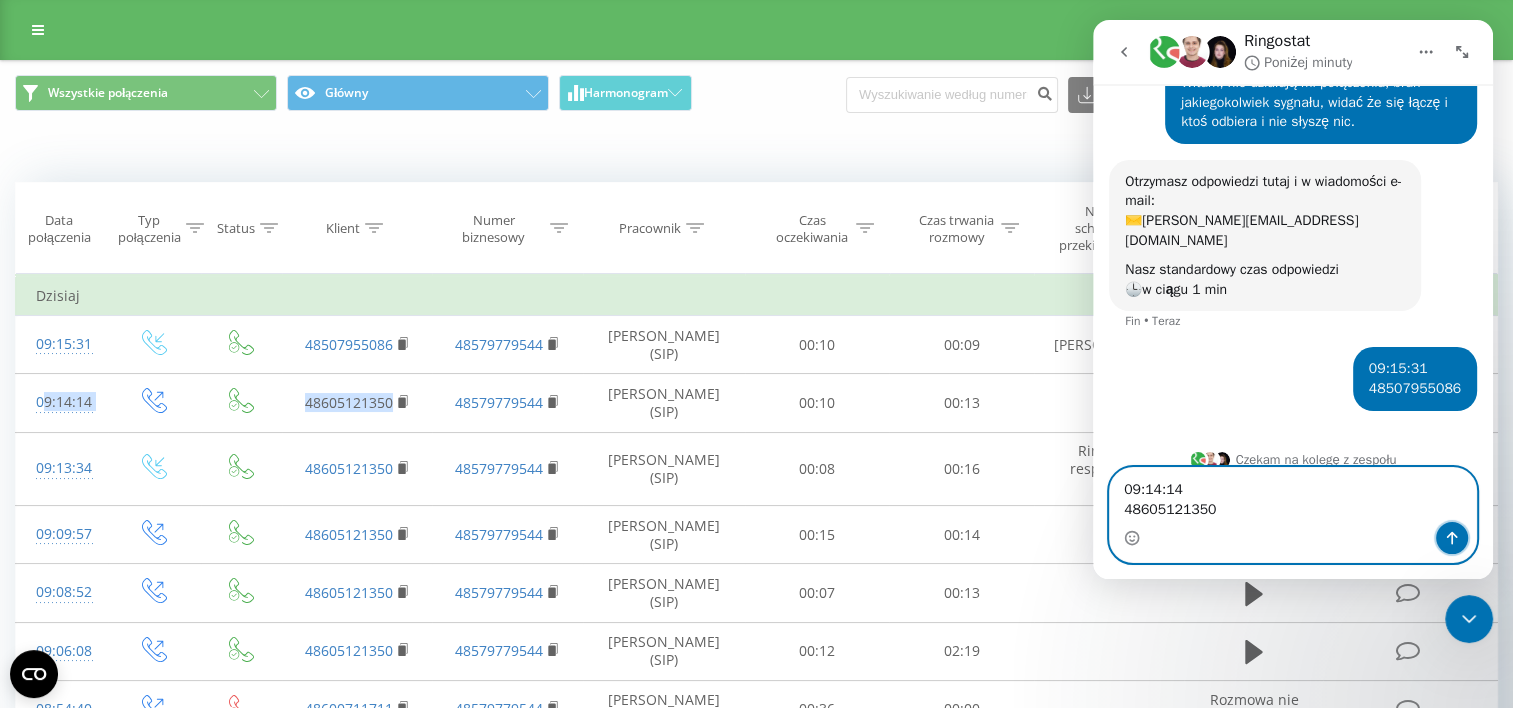 click 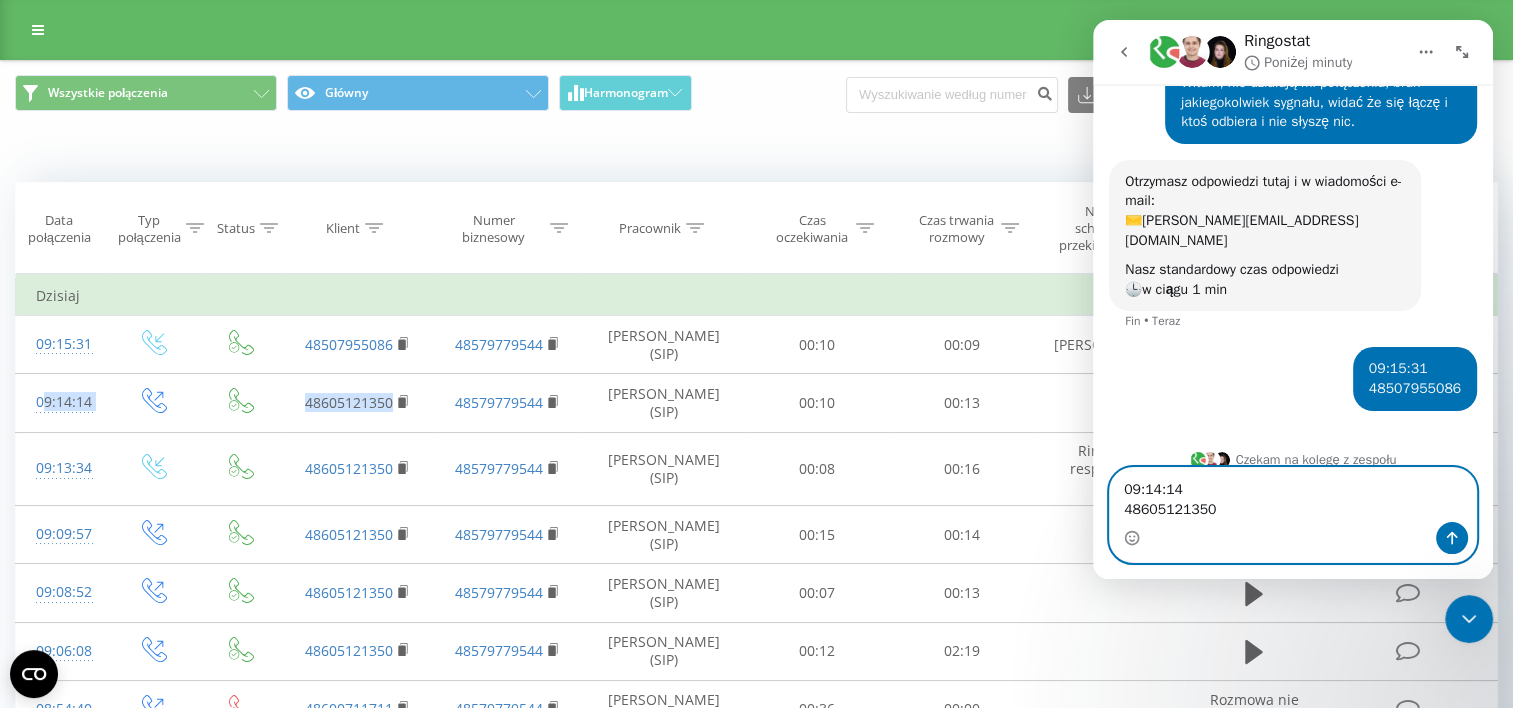 type 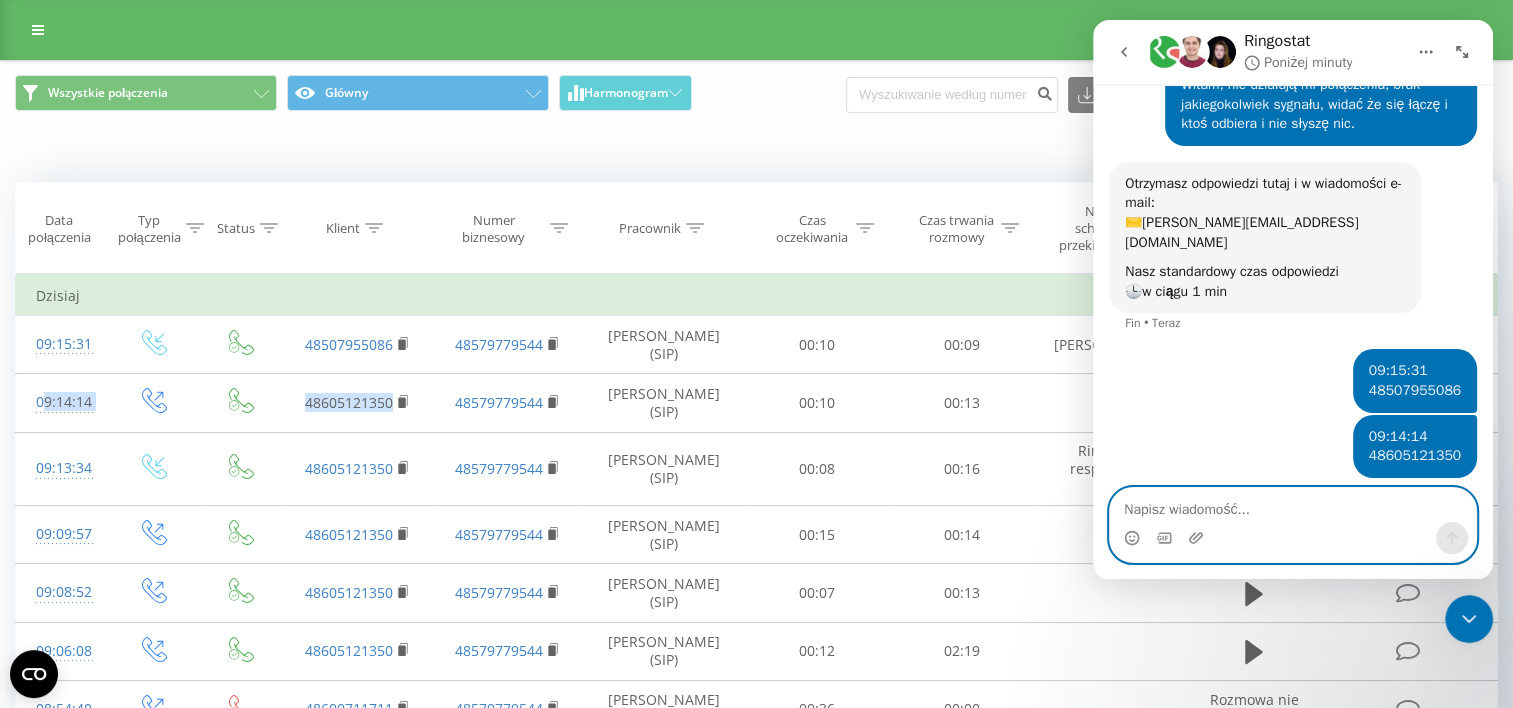 scroll, scrollTop: 192, scrollLeft: 0, axis: vertical 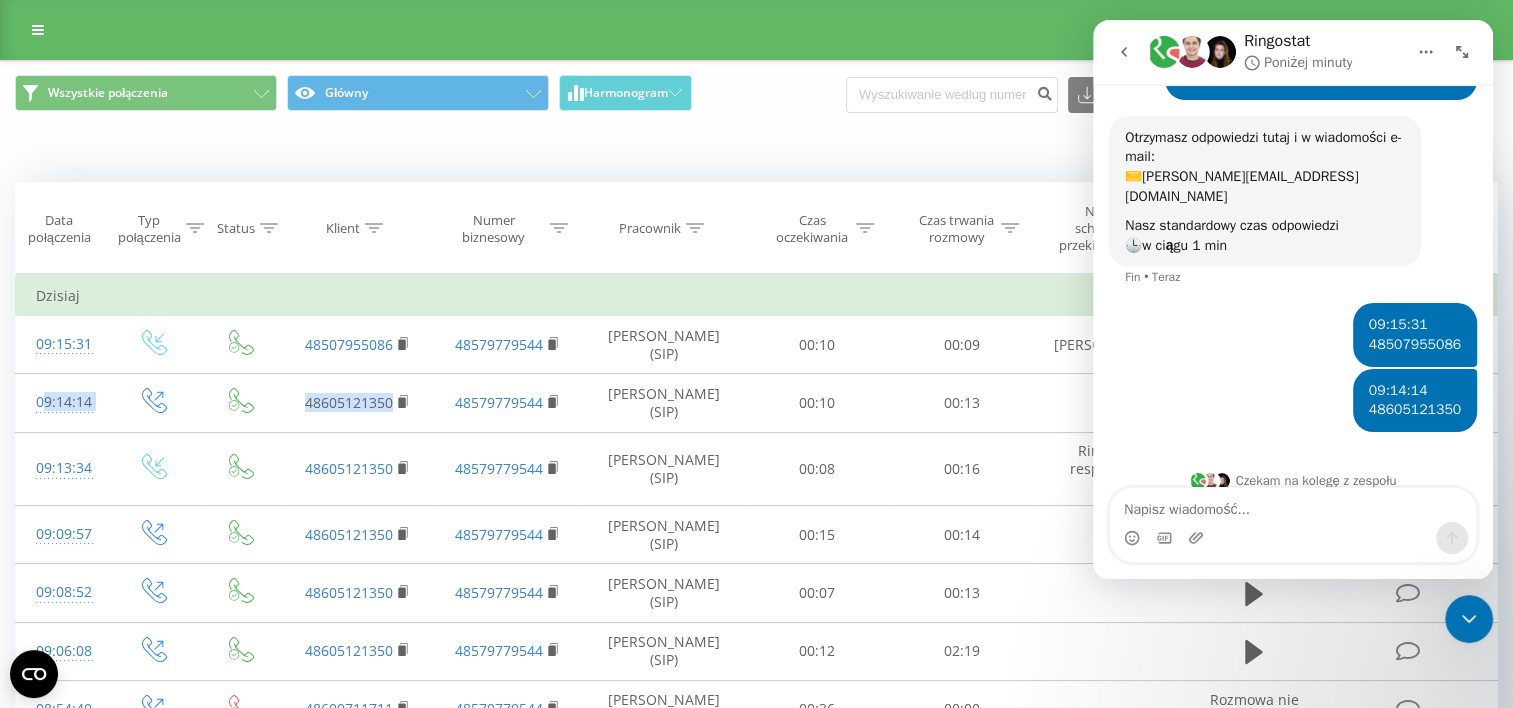 click 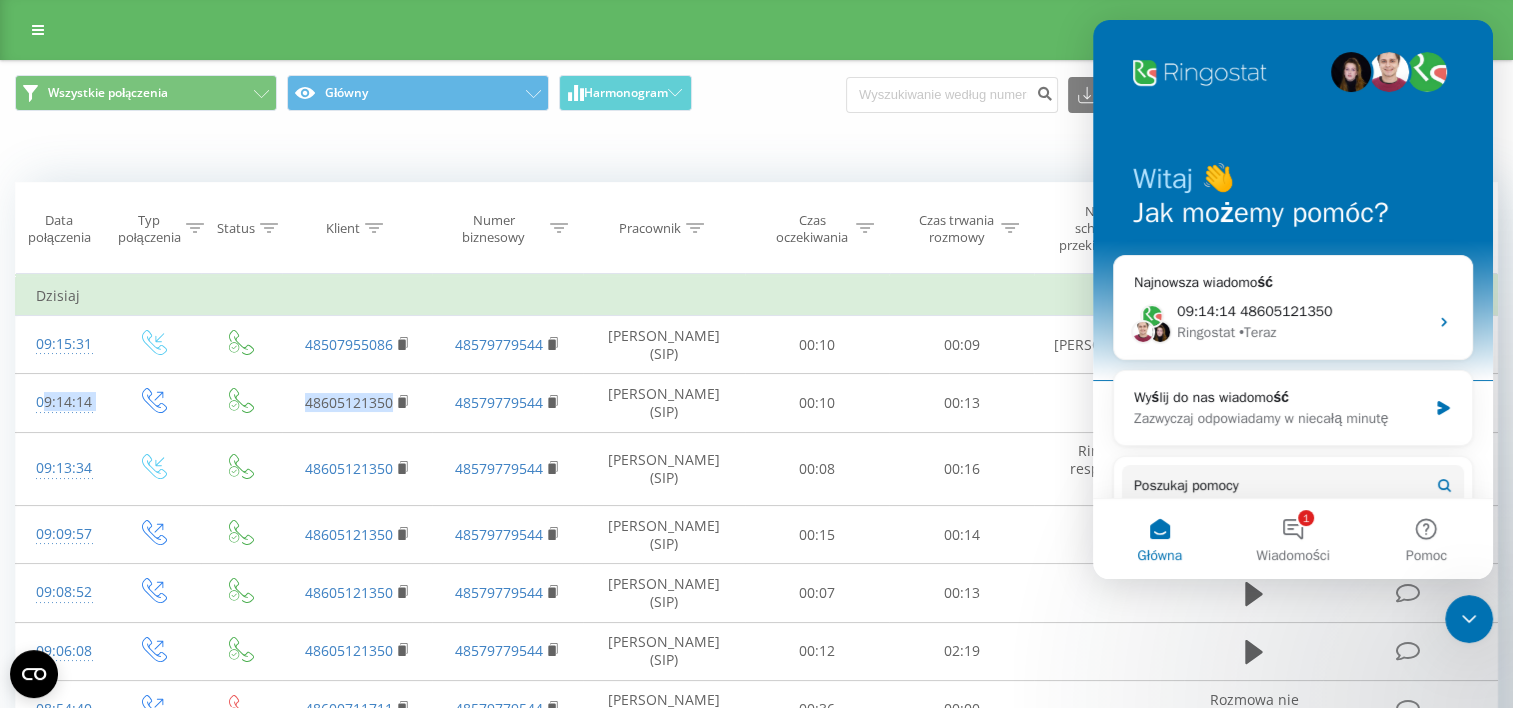 scroll, scrollTop: 0, scrollLeft: 0, axis: both 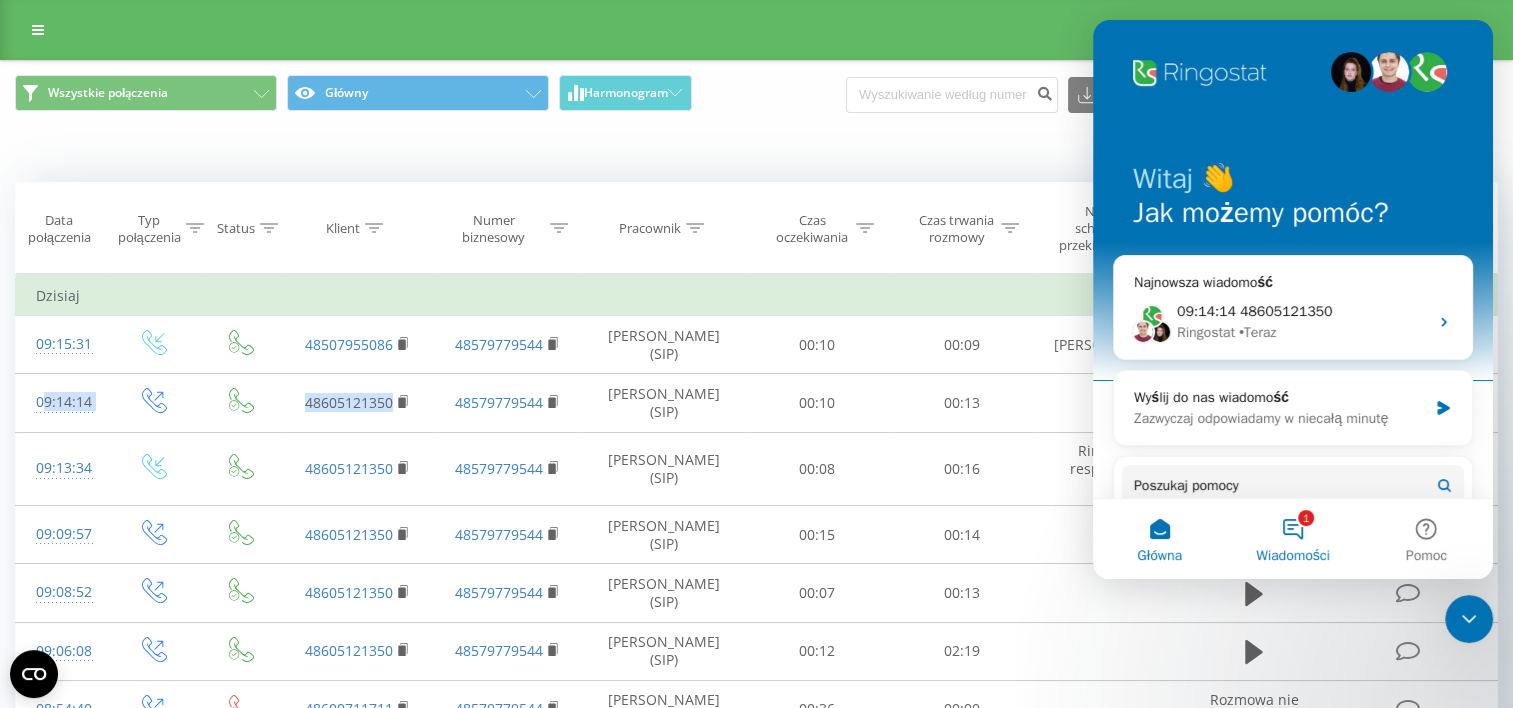 click on "1 Wiadomości" at bounding box center (1292, 539) 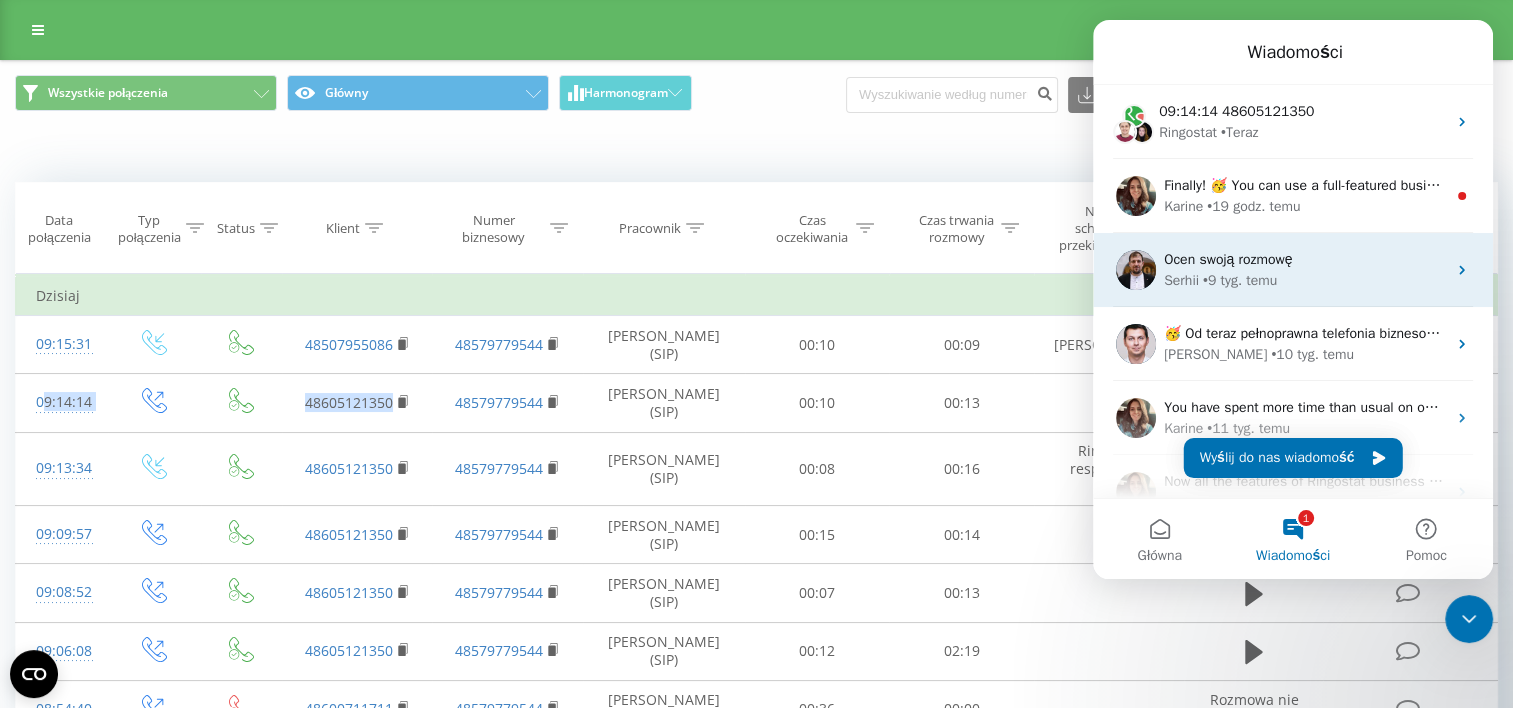 click on "Ocen swoją rozmowę" at bounding box center [1305, 259] 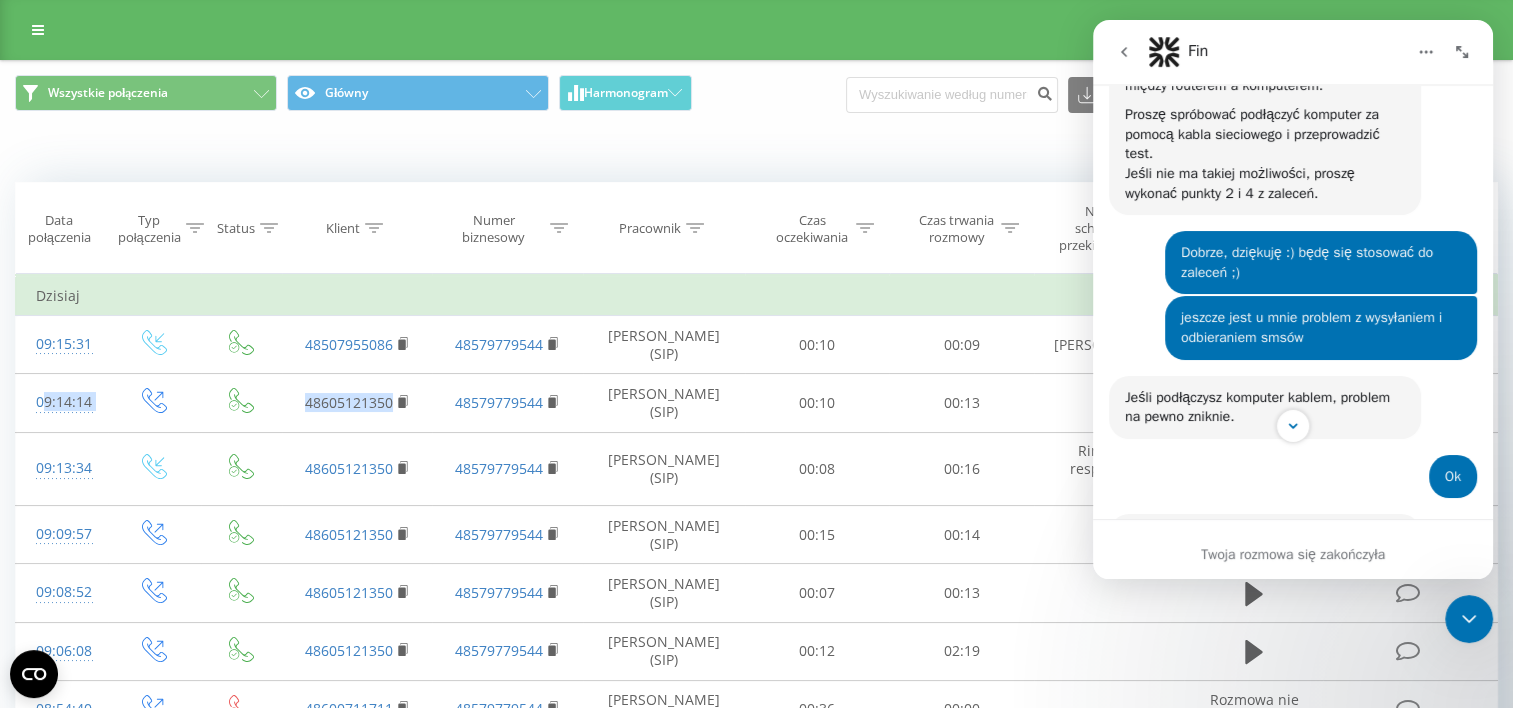 scroll, scrollTop: 1600, scrollLeft: 0, axis: vertical 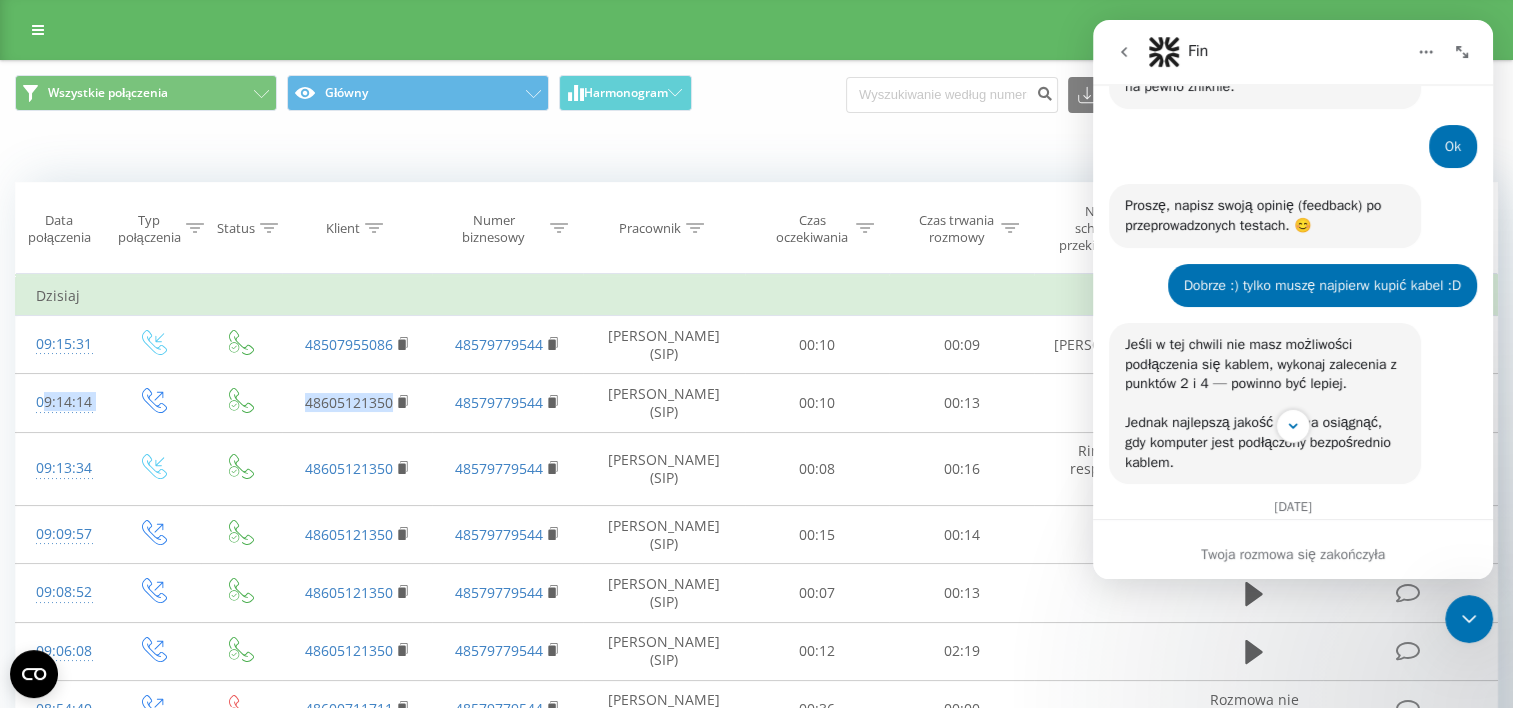 click 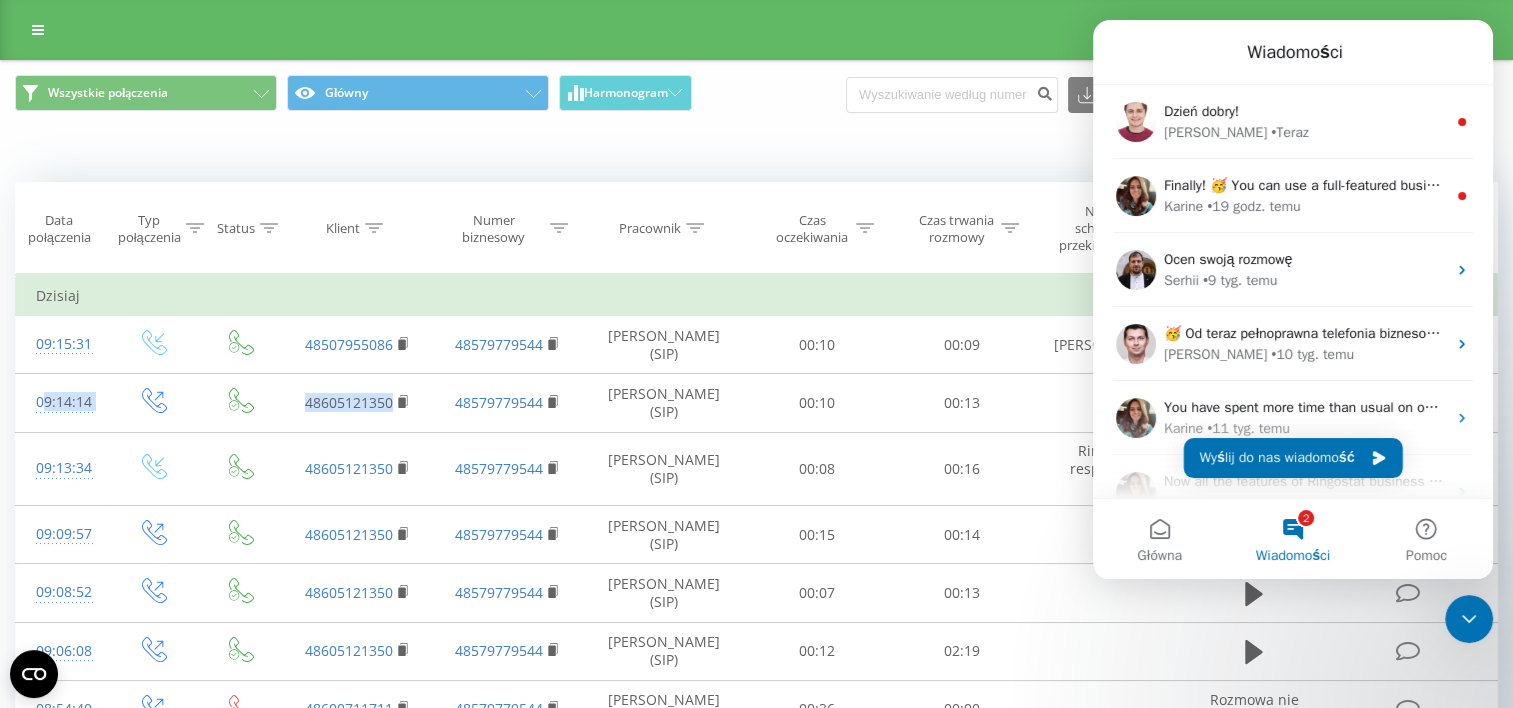scroll, scrollTop: 0, scrollLeft: 0, axis: both 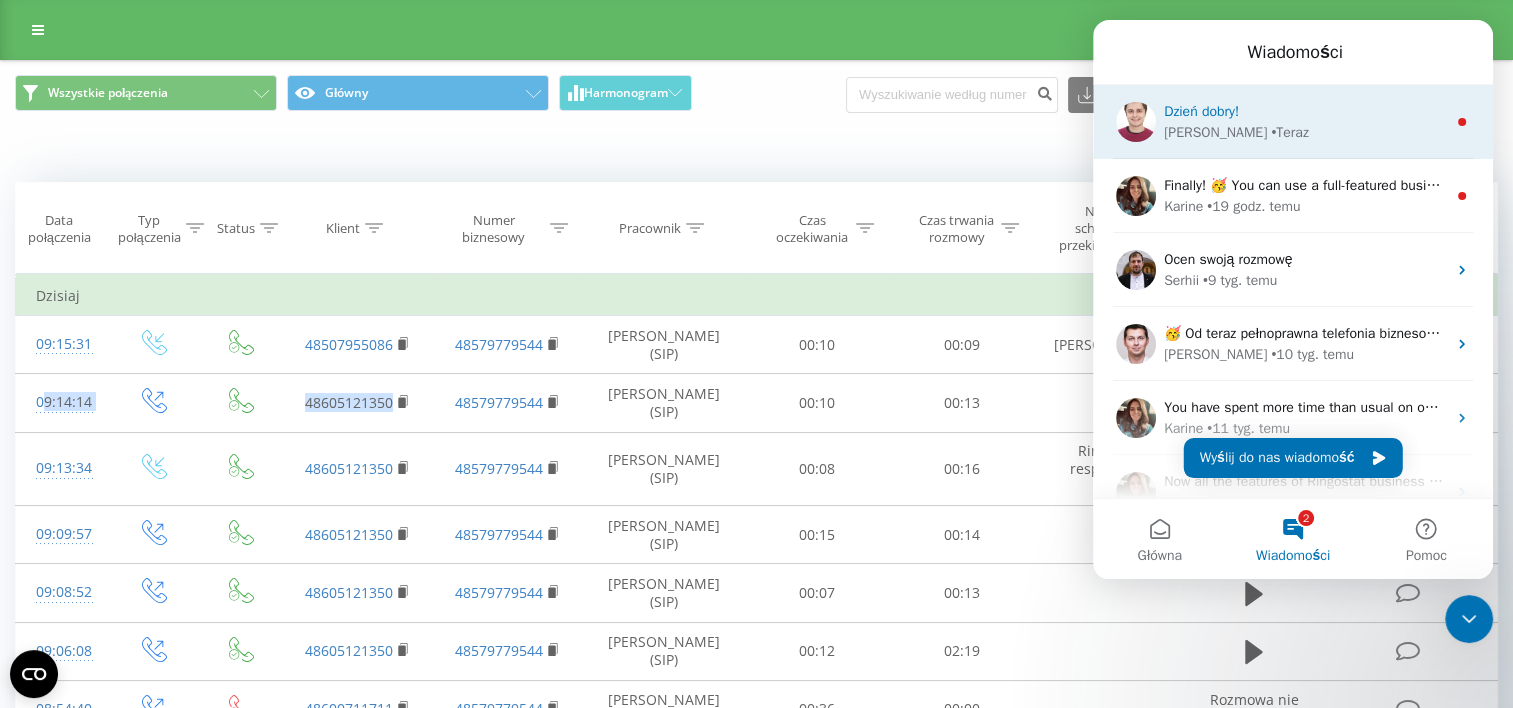 click on "[PERSON_NAME][GEOGRAPHIC_DATA]" at bounding box center [1305, 132] 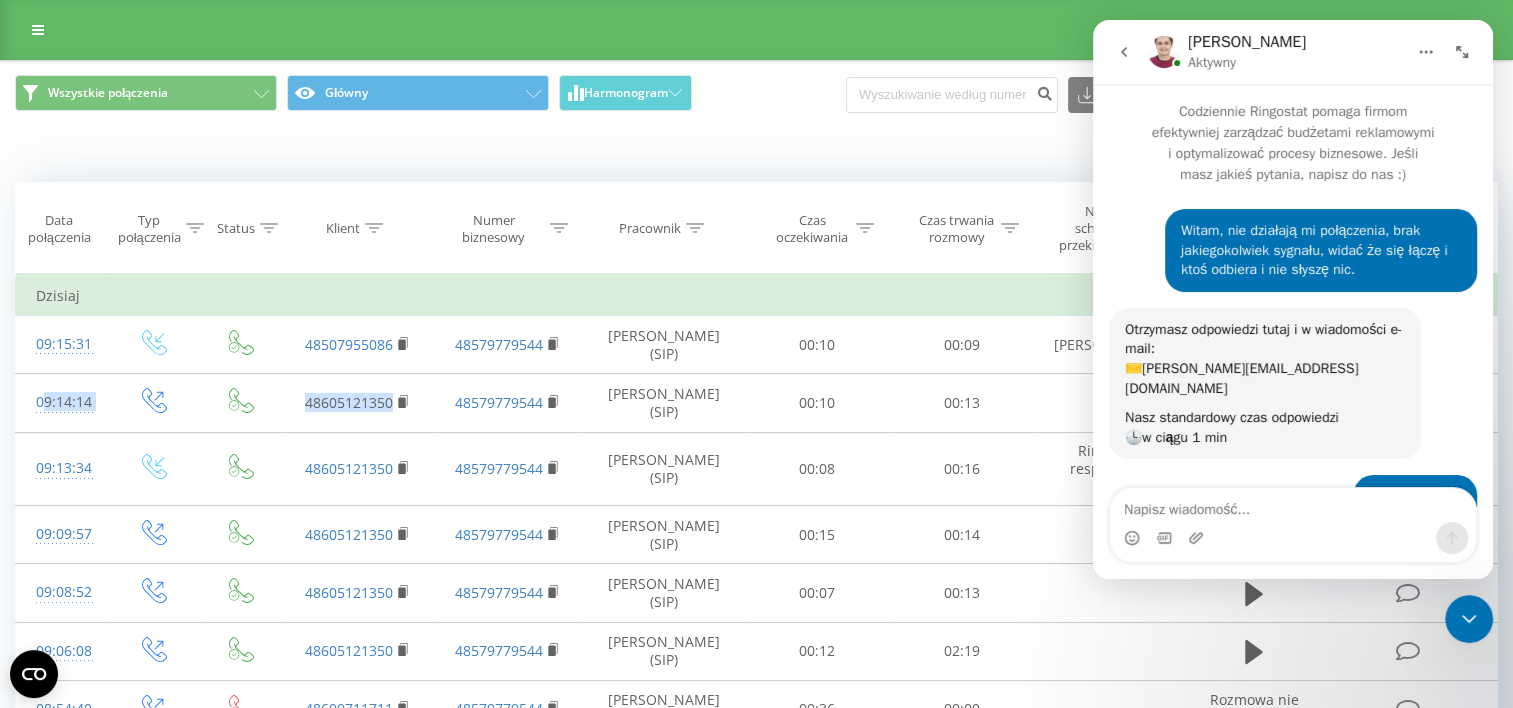 scroll, scrollTop: 3, scrollLeft: 0, axis: vertical 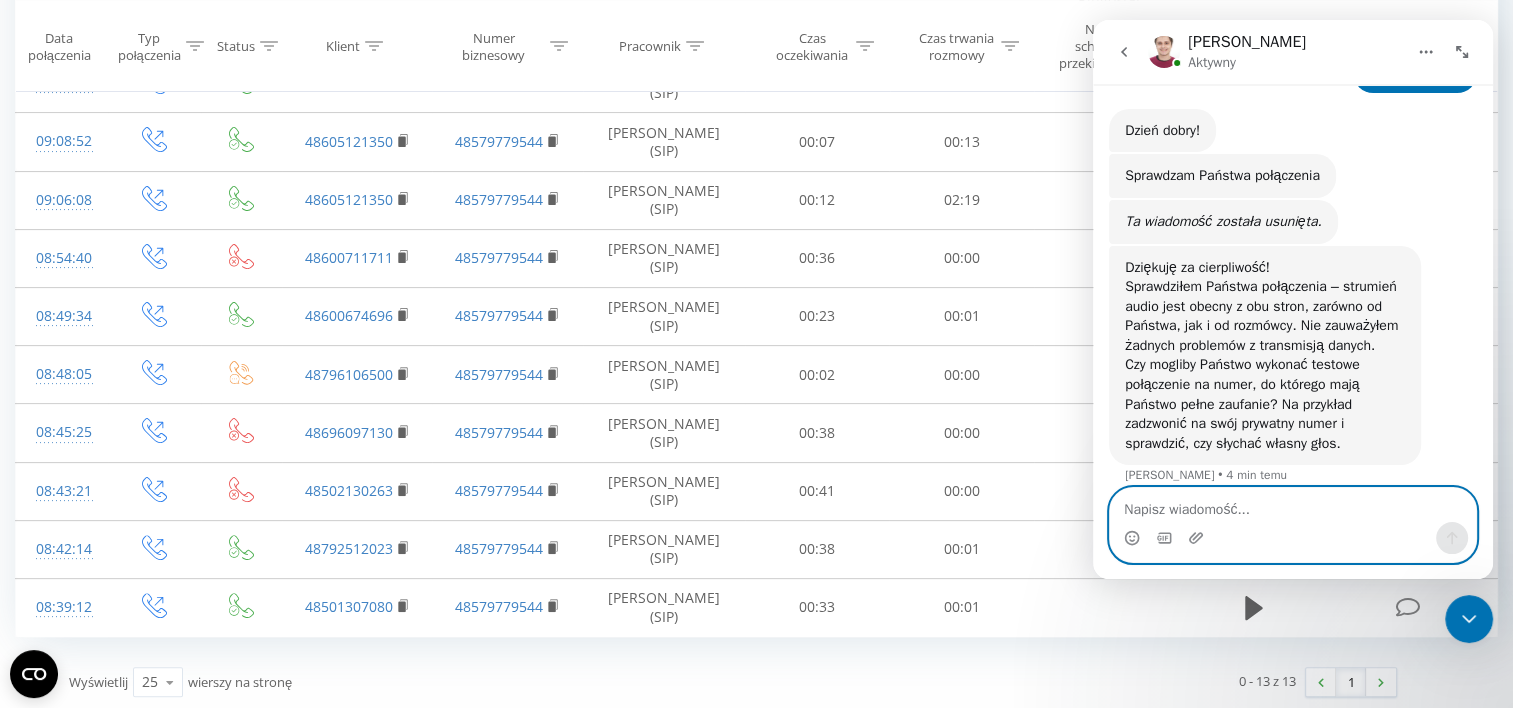 click at bounding box center (1293, 505) 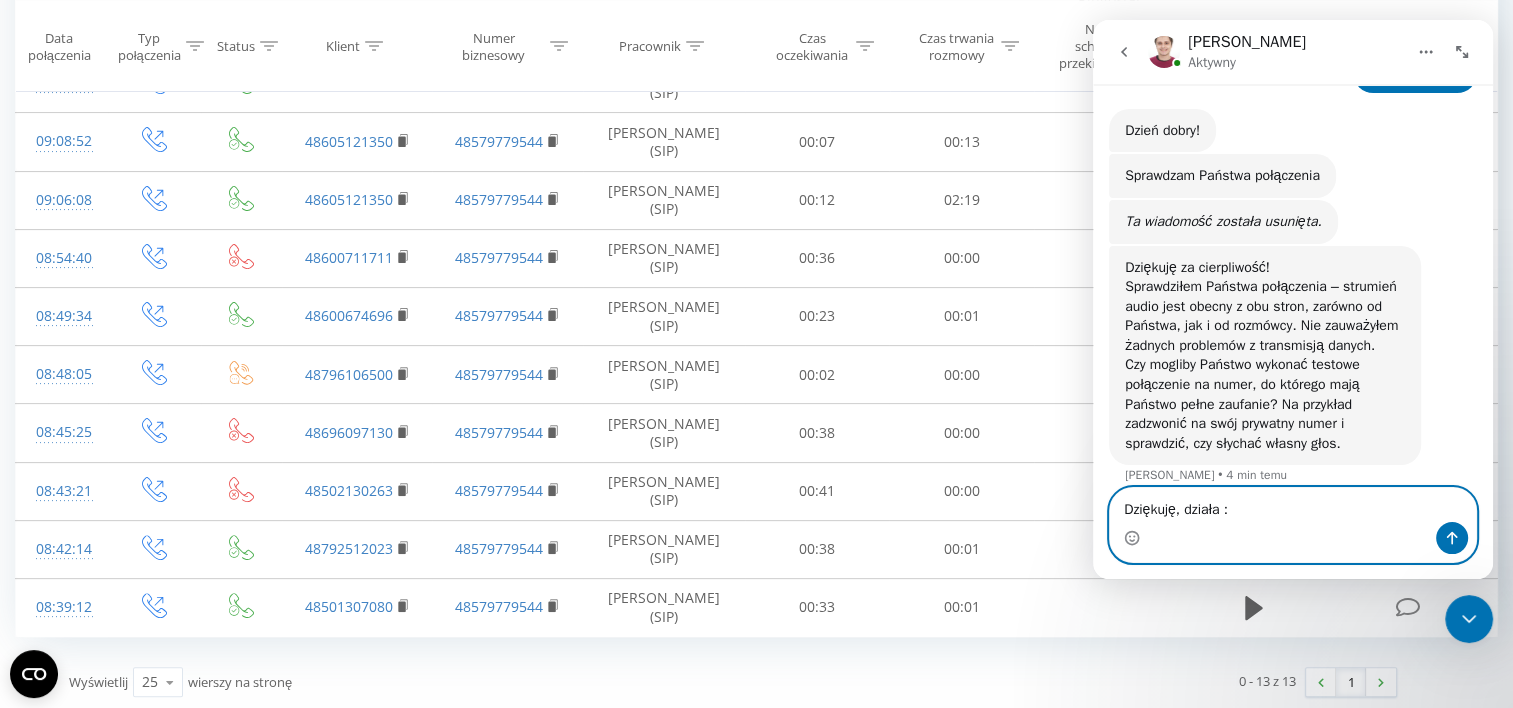 type on "Dziękuję, działa :)" 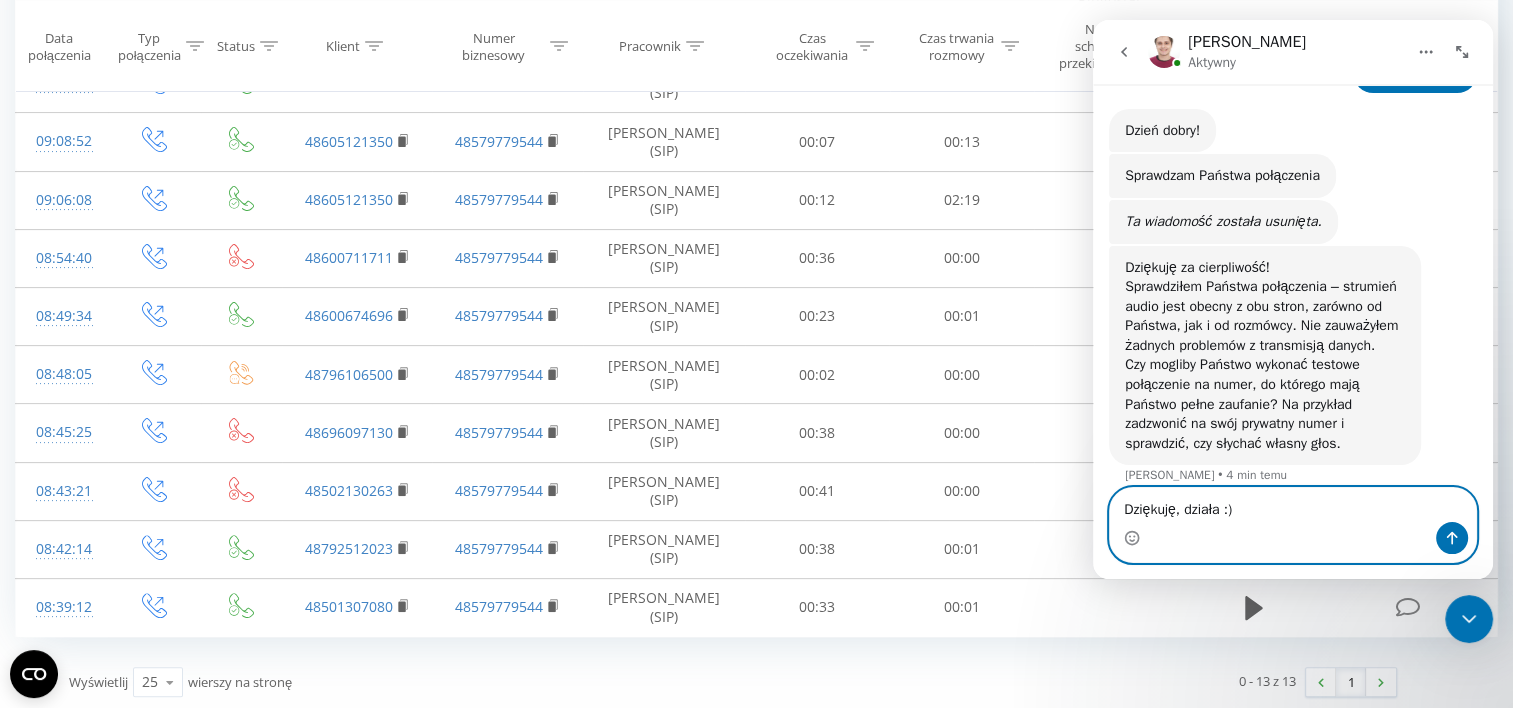 type 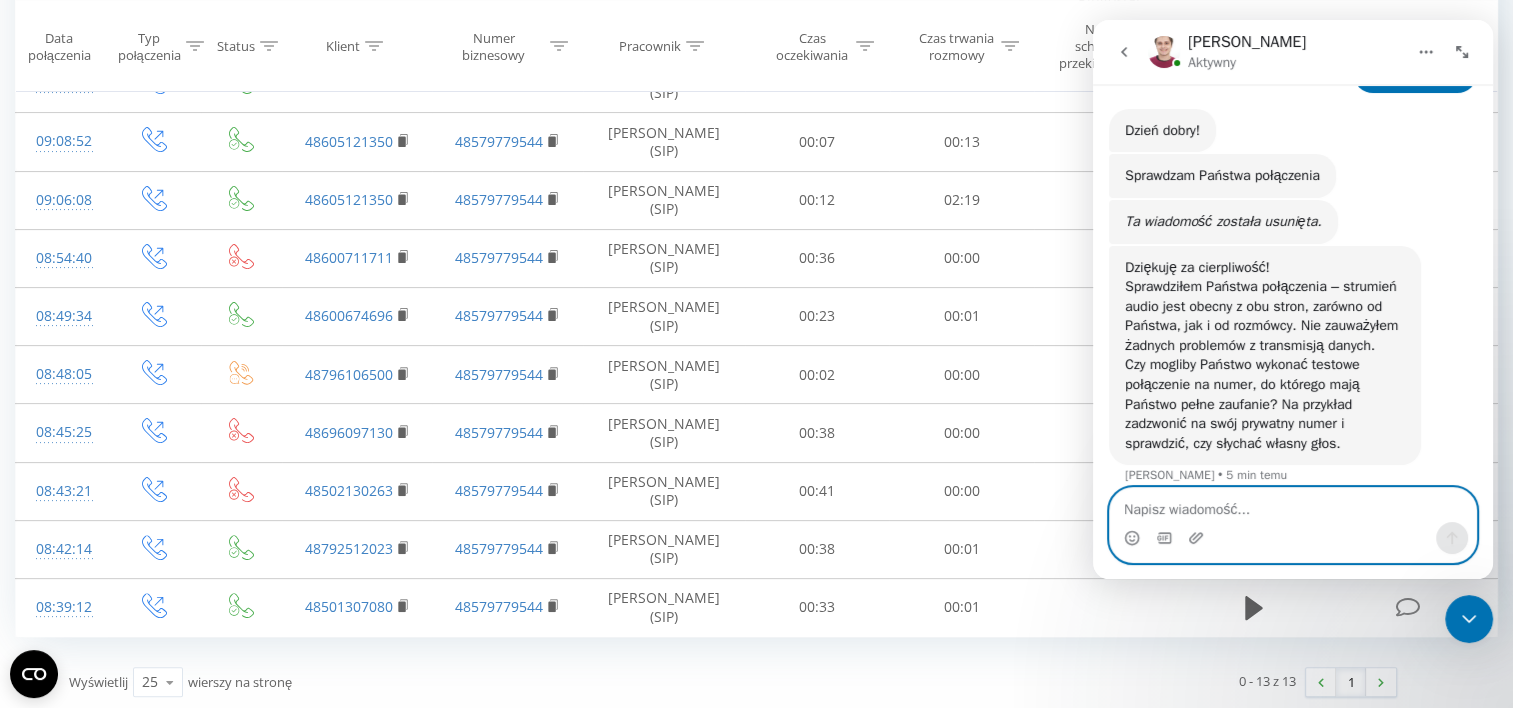 scroll, scrollTop: 569, scrollLeft: 0, axis: vertical 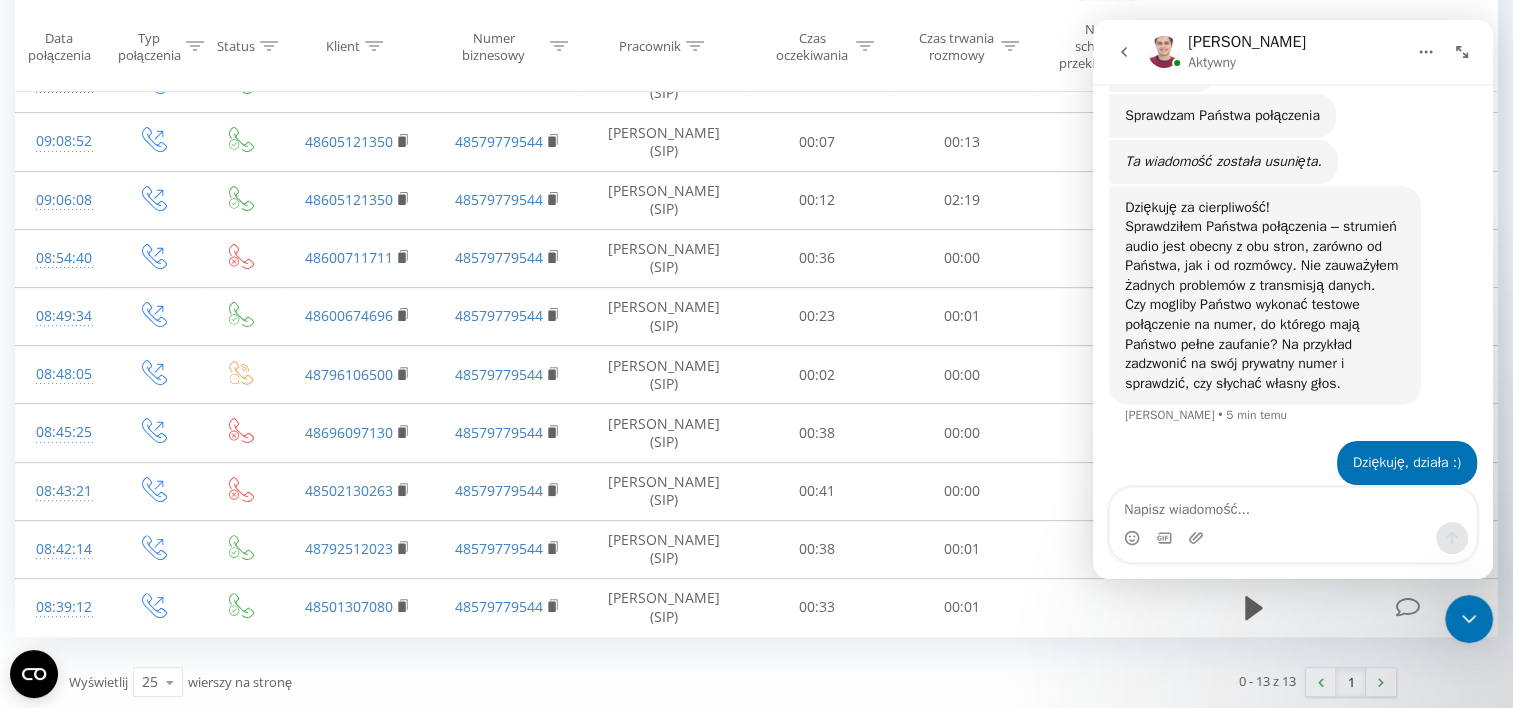 click 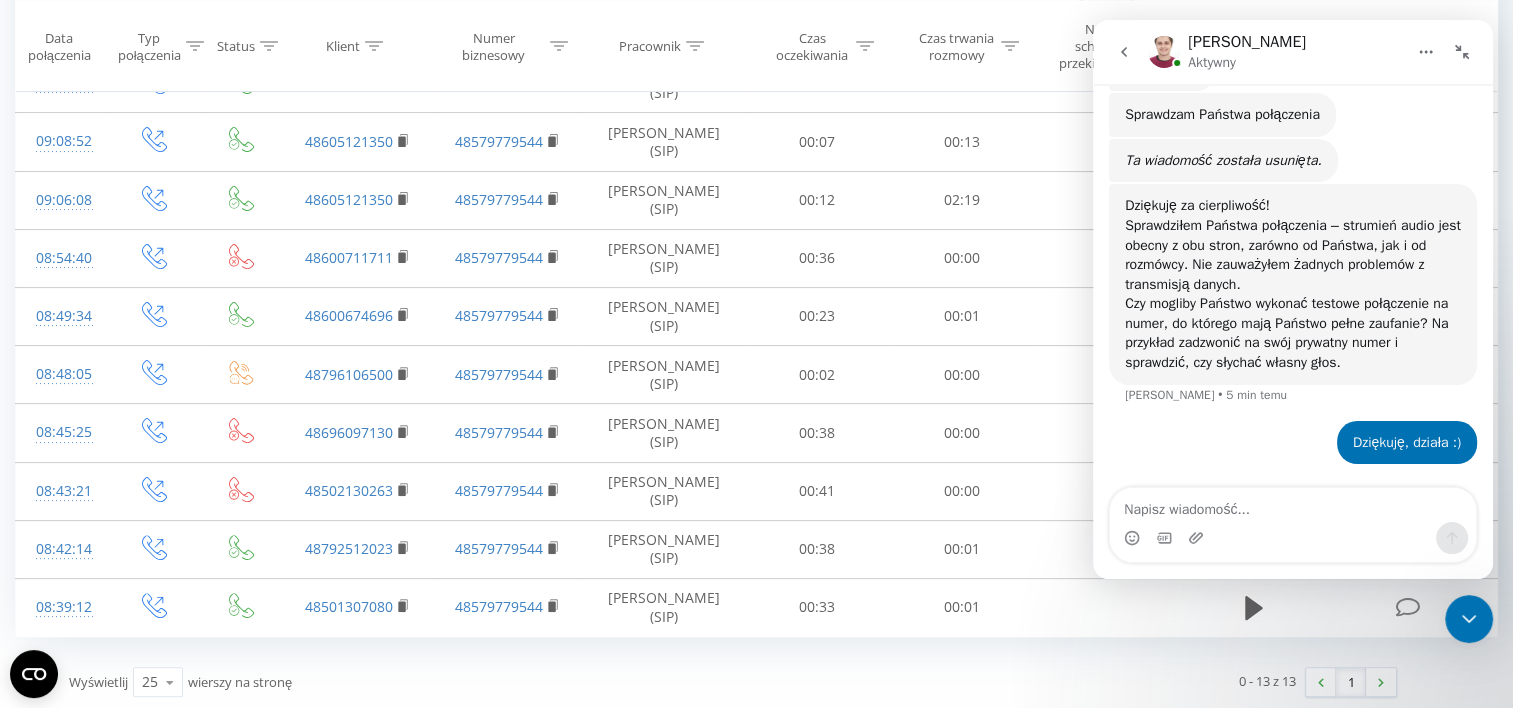 scroll, scrollTop: 429, scrollLeft: 0, axis: vertical 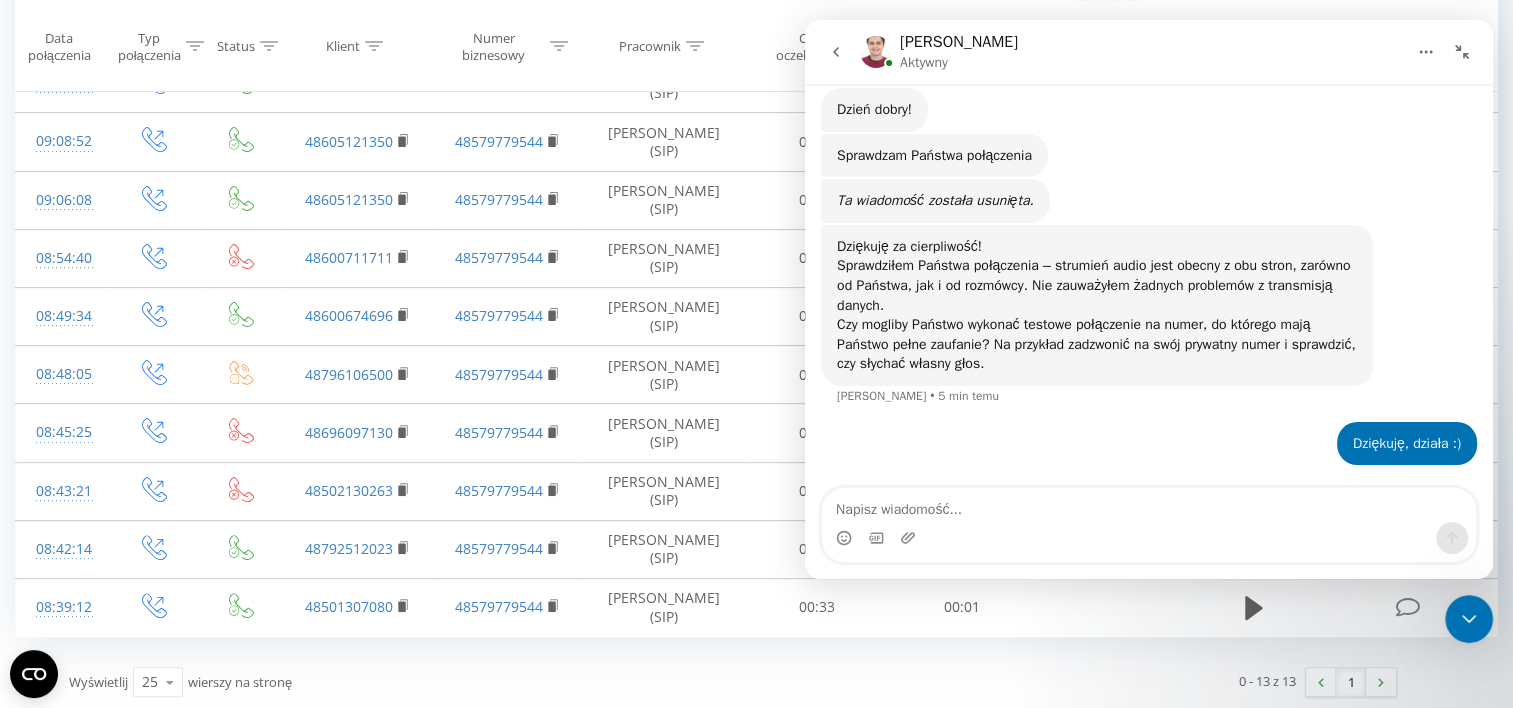click 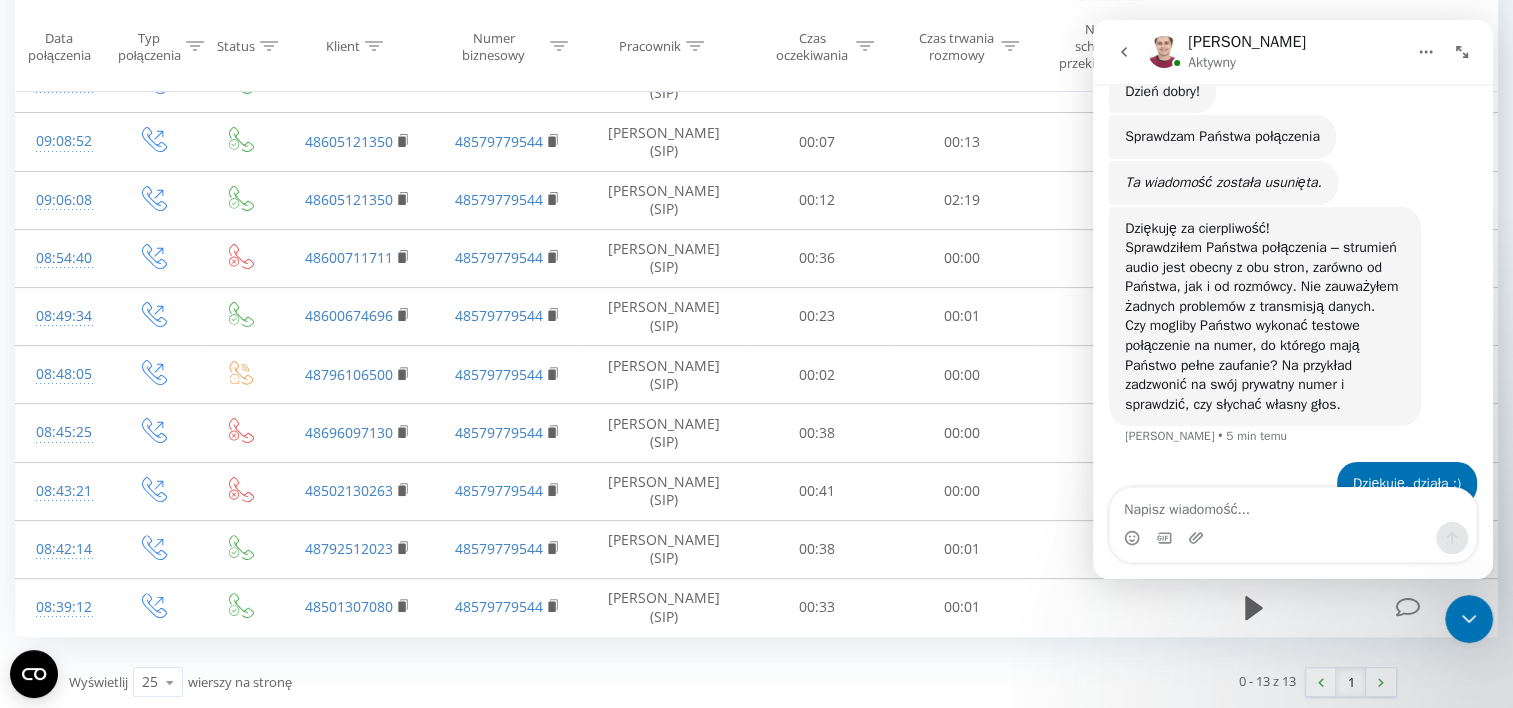 scroll, scrollTop: 569, scrollLeft: 0, axis: vertical 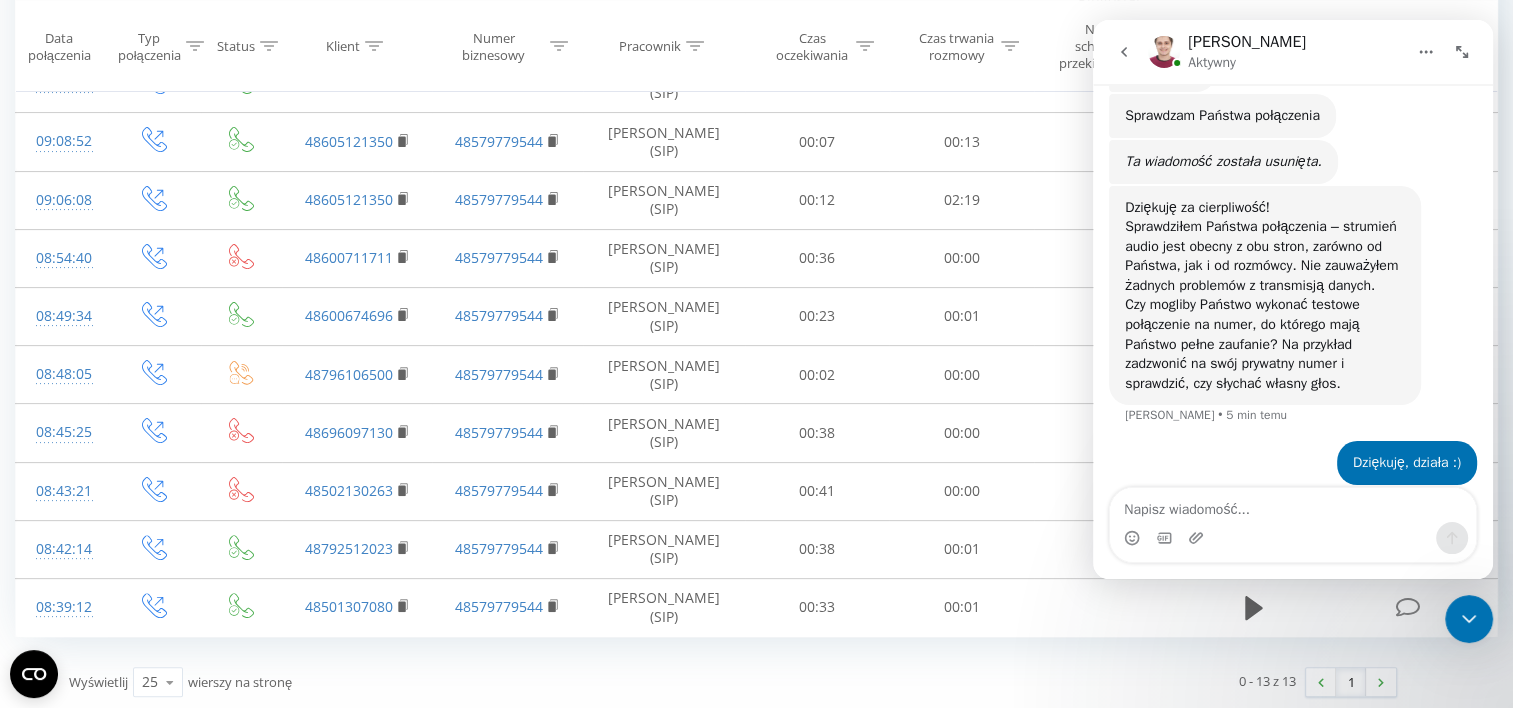 click 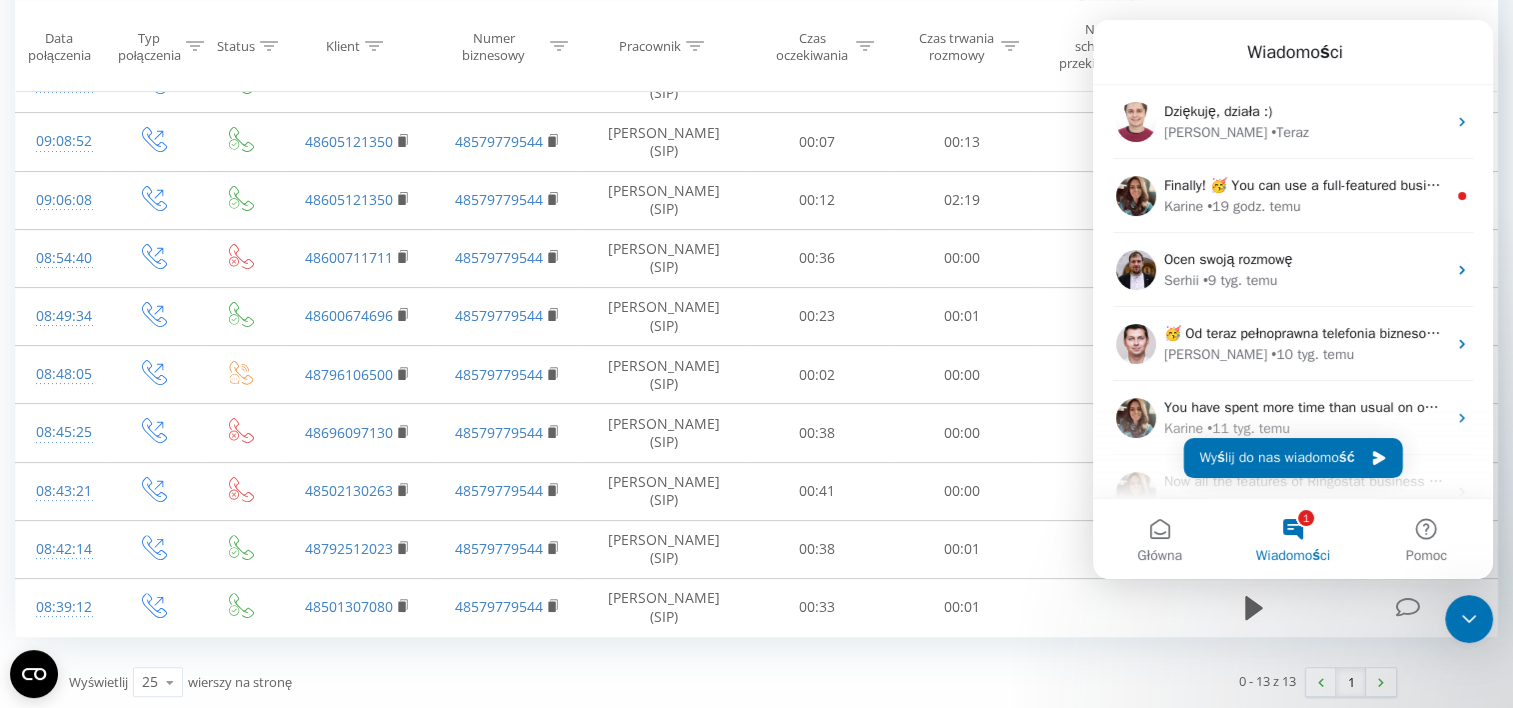 scroll, scrollTop: 0, scrollLeft: 0, axis: both 